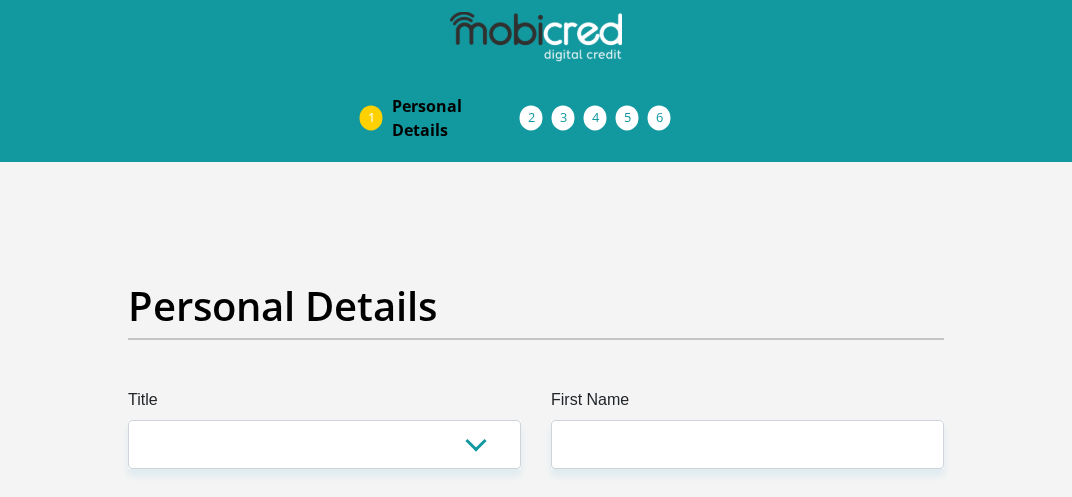 scroll, scrollTop: 0, scrollLeft: 0, axis: both 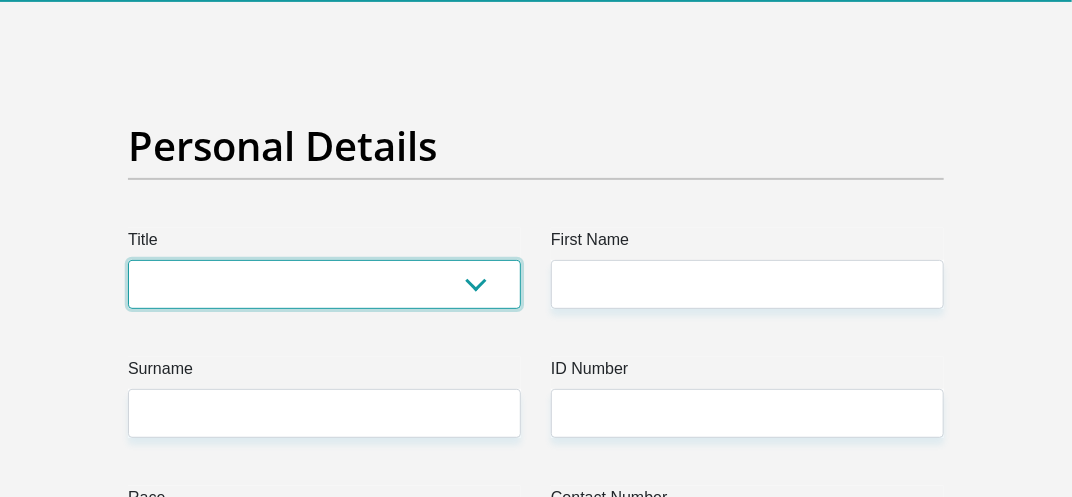 click on "Mr
Ms
Mrs
Dr
[PERSON_NAME]" at bounding box center (324, 284) 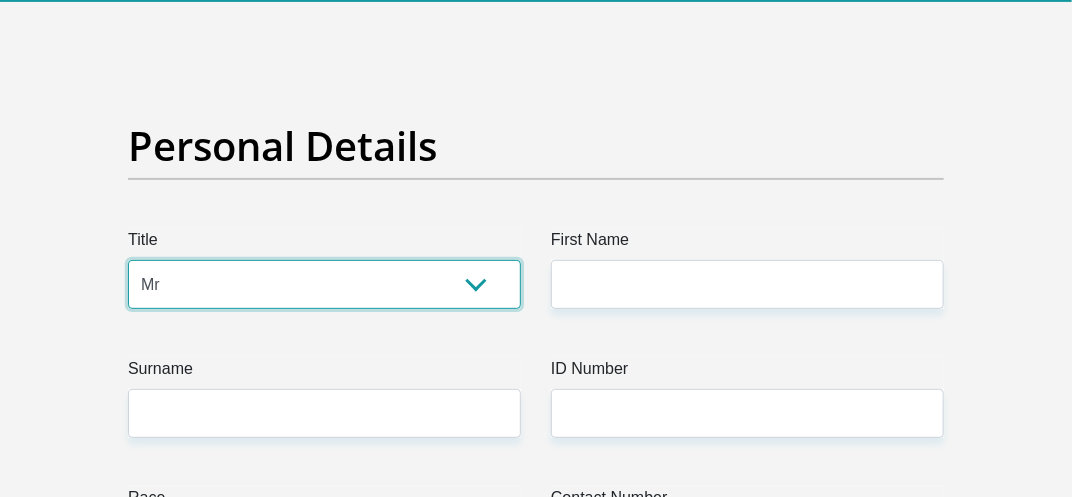 click on "Mr
Ms
Mrs
Dr
[PERSON_NAME]" at bounding box center [324, 284] 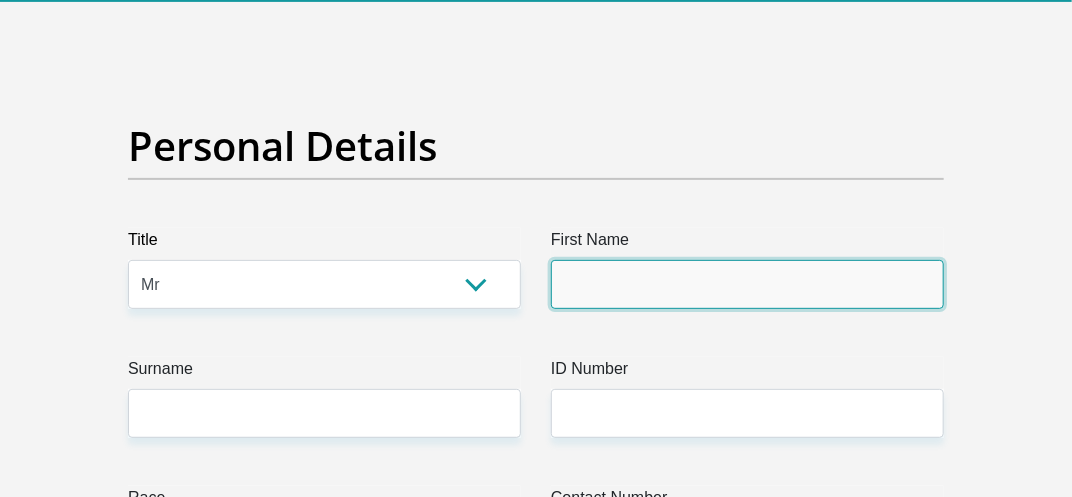 click on "First Name" at bounding box center (747, 284) 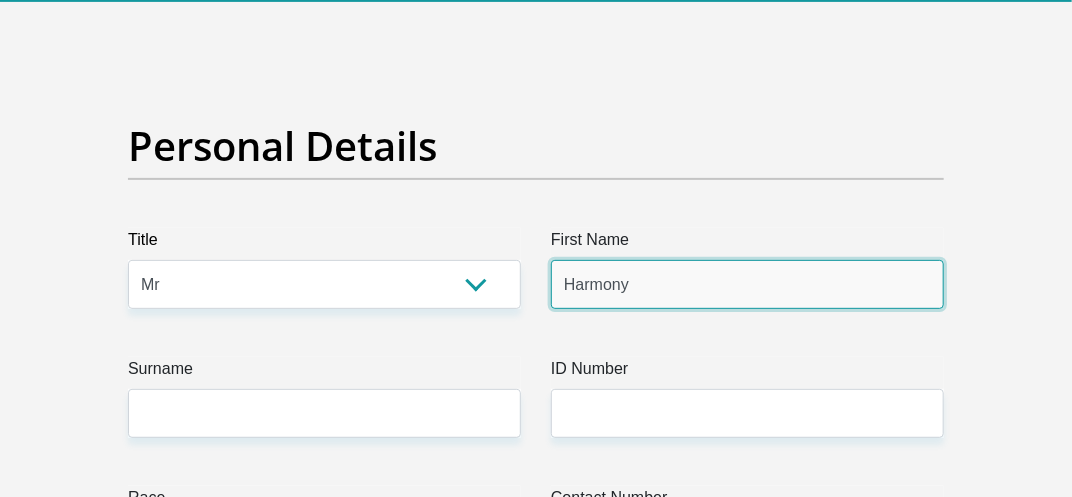 type on "Khosa" 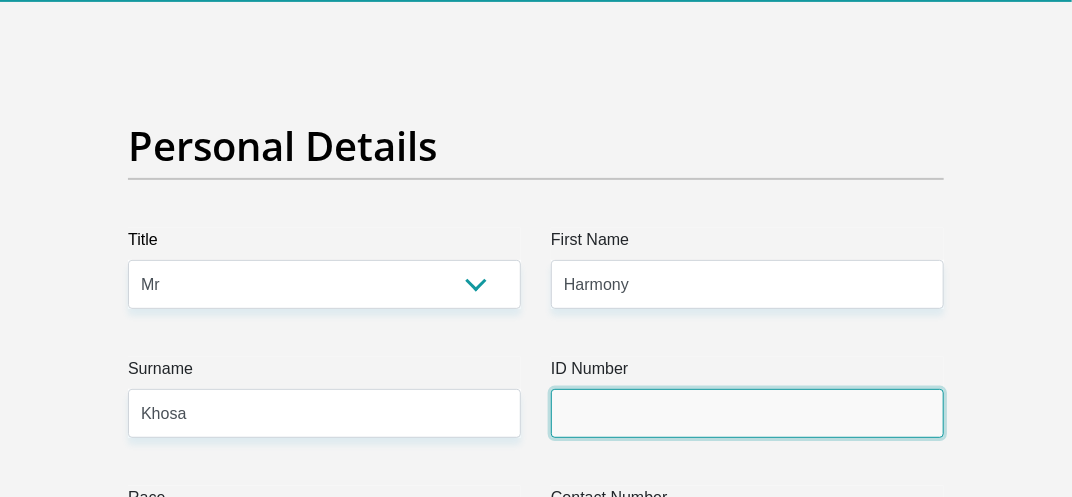 type on "9412055853087" 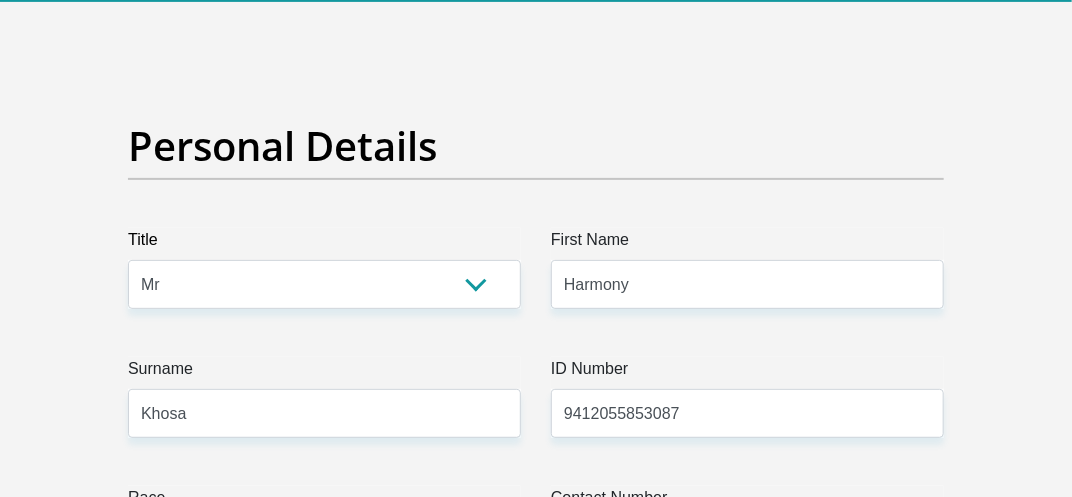 type on "0839616677" 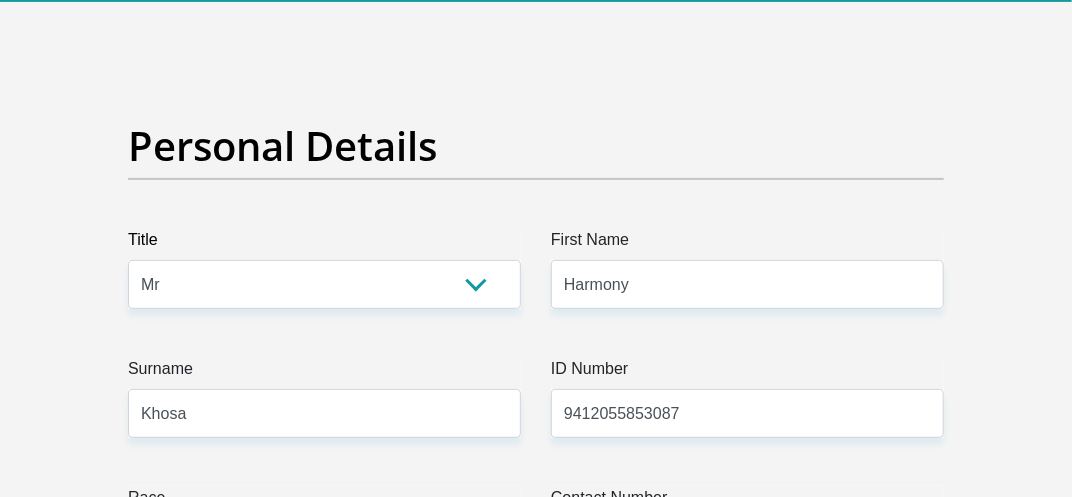 select on "ZAF" 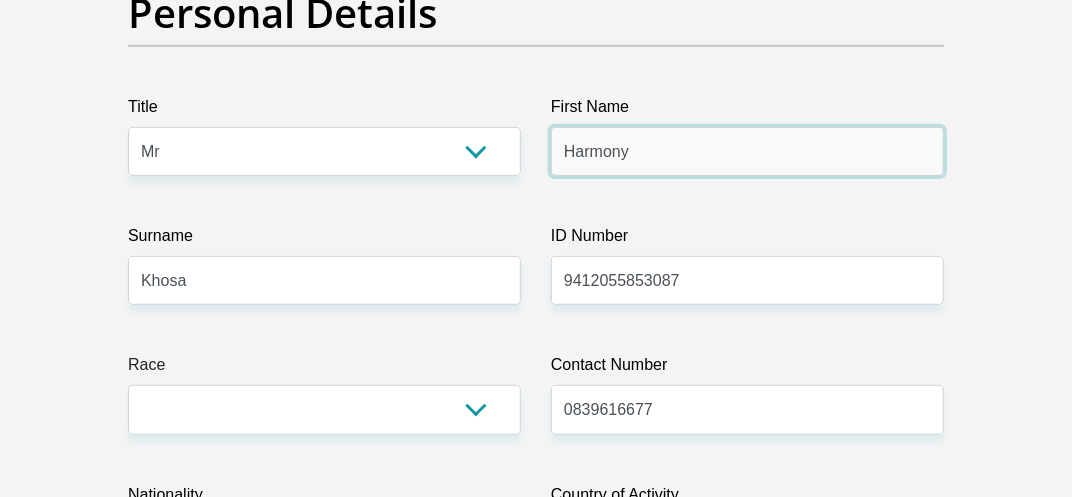 scroll, scrollTop: 386, scrollLeft: 0, axis: vertical 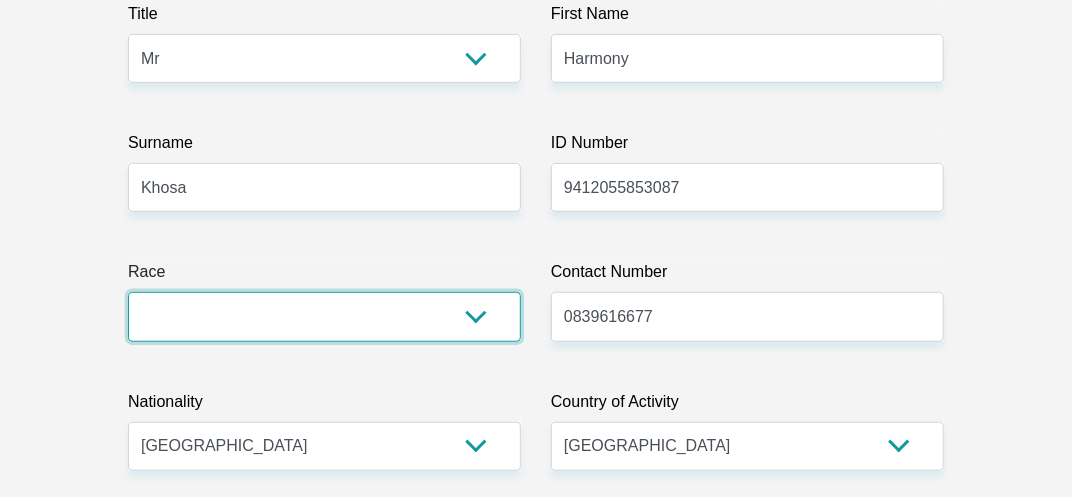click on "Black
Coloured
Indian
White
Other" at bounding box center [324, 316] 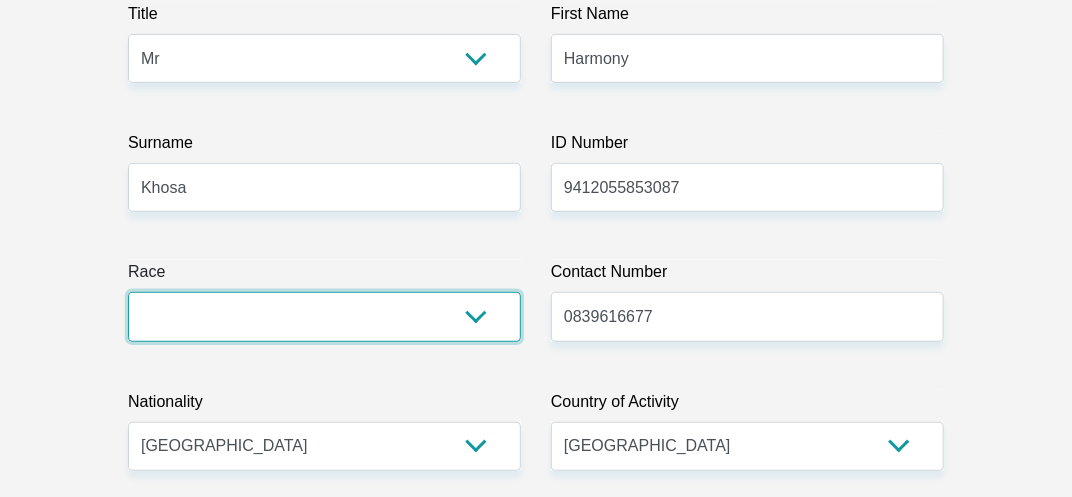 select on "1" 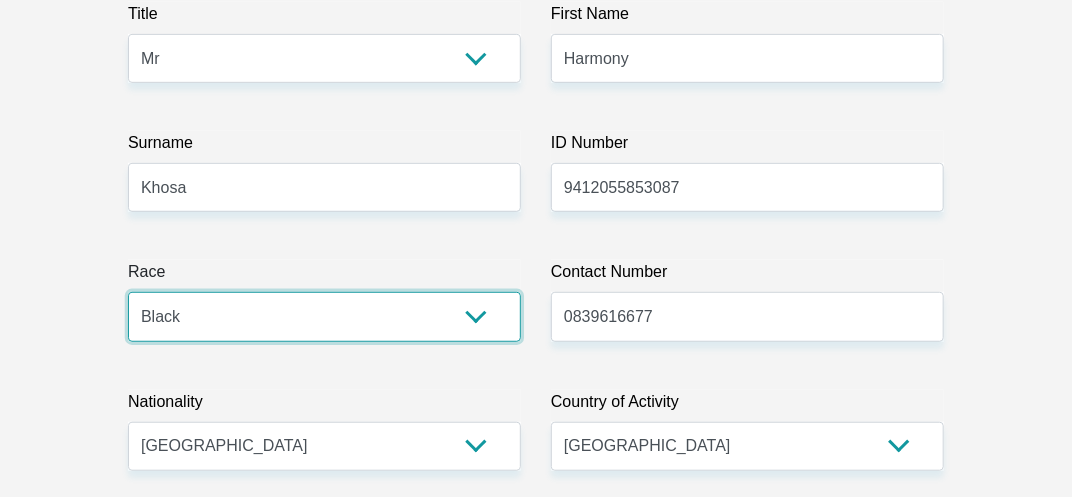 click on "Black
Coloured
Indian
White
Other" at bounding box center [324, 316] 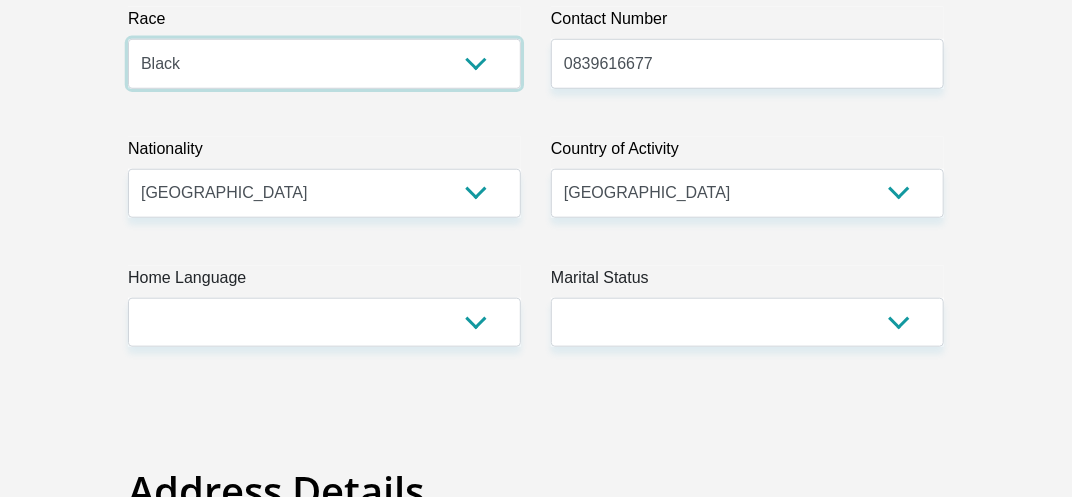 scroll, scrollTop: 679, scrollLeft: 0, axis: vertical 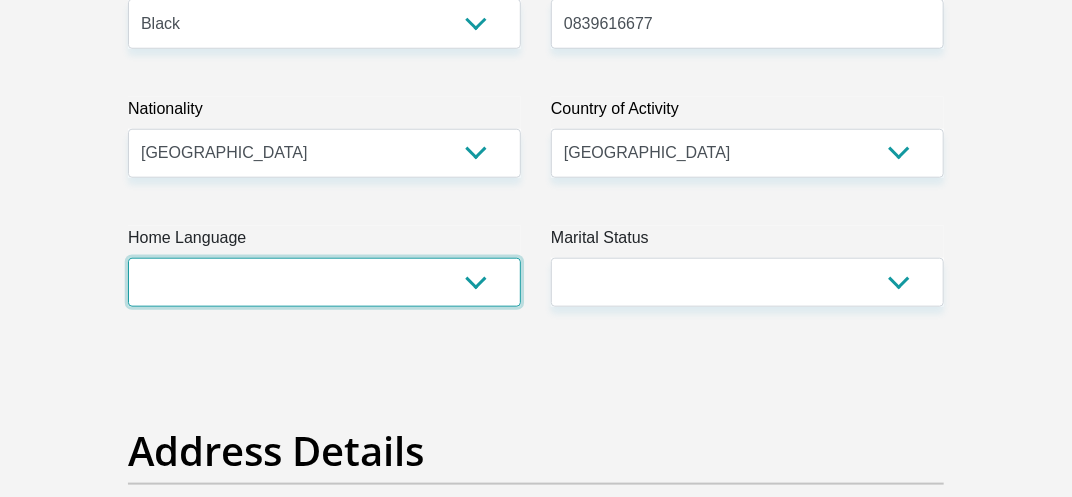 click on "Afrikaans
English
Sepedi
South Ndebele
Southern Sotho
Swati
Tsonga
Tswana
Venda
Xhosa
Zulu
Other" at bounding box center (324, 282) 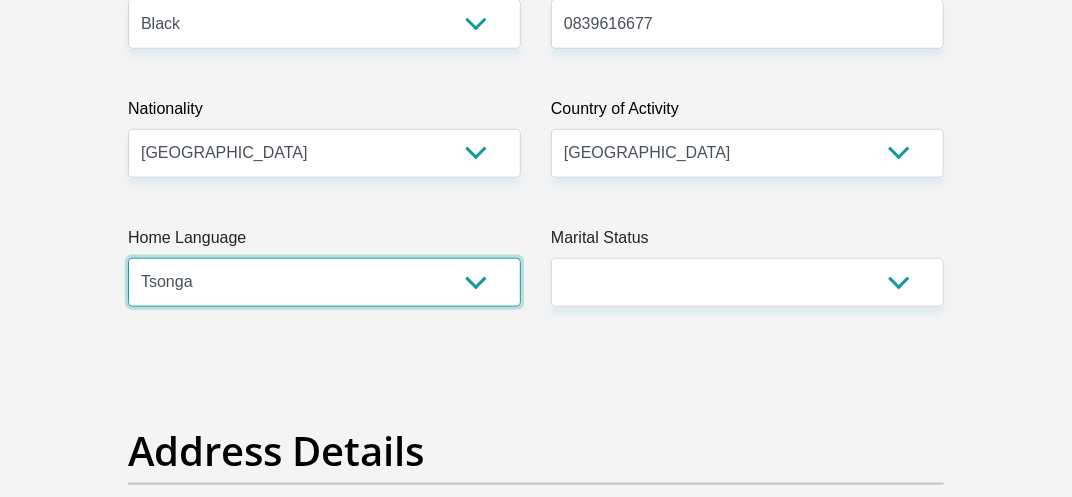 click on "Afrikaans
English
Sepedi
South Ndebele
Southern Sotho
Swati
Tsonga
Tswana
Venda
Xhosa
Zulu
Other" at bounding box center (324, 282) 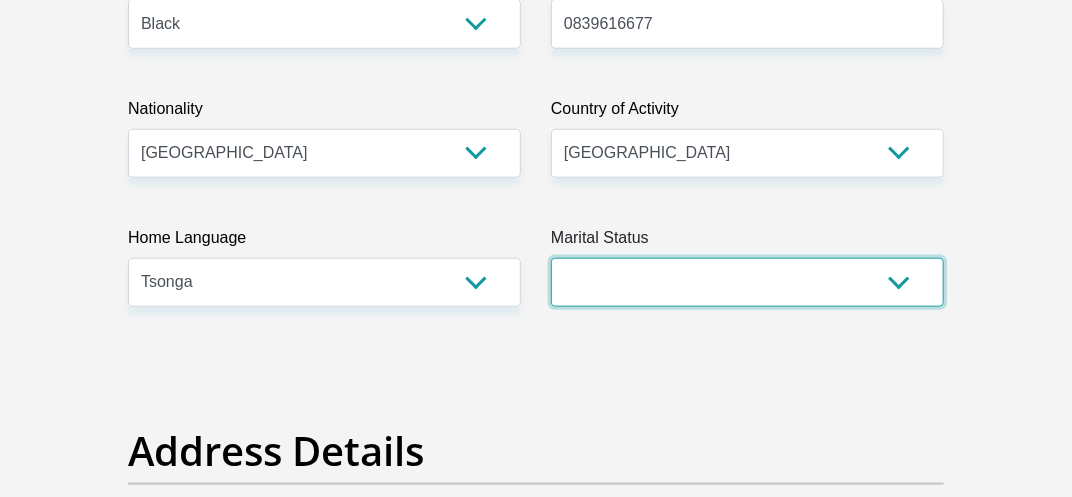 click on "Married ANC
Single
Divorced
Widowed
Married COP or Customary Law" at bounding box center [747, 282] 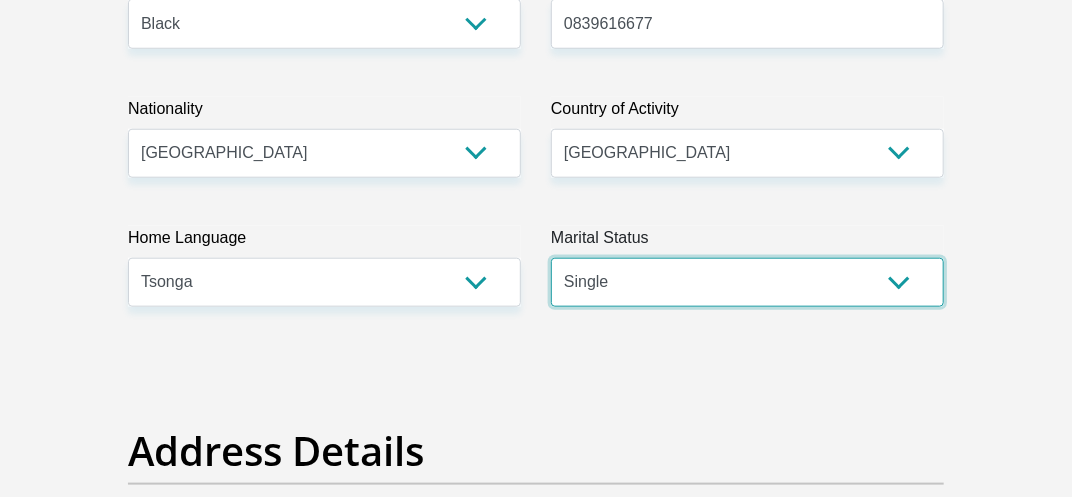 click on "Married ANC
Single
Divorced
Widowed
Married COP or Customary Law" at bounding box center (747, 282) 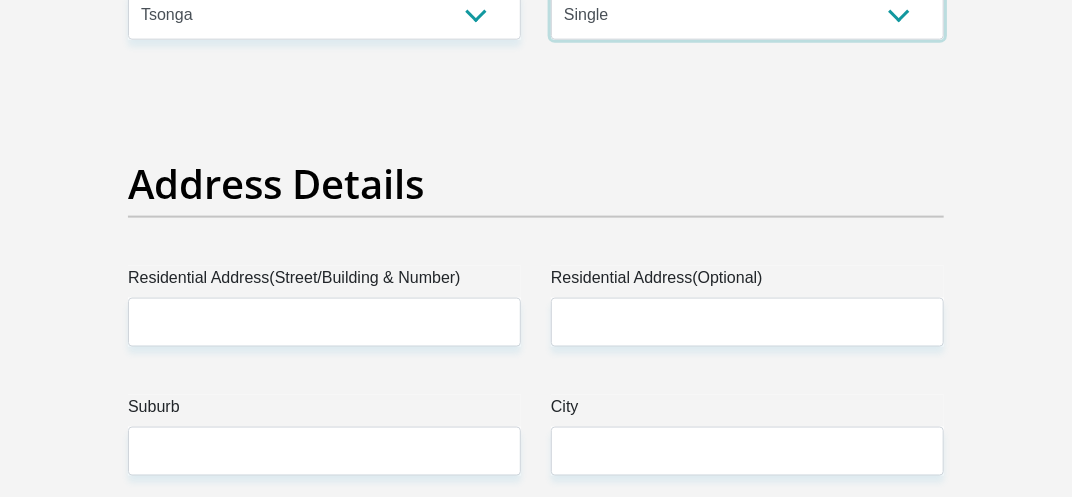 scroll, scrollTop: 986, scrollLeft: 0, axis: vertical 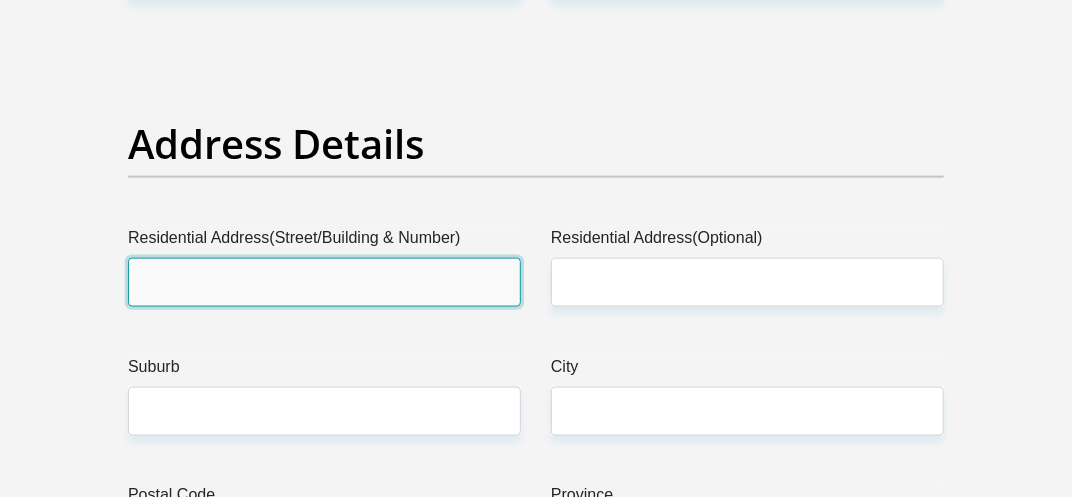 click on "Residential Address(Street/Building & Number)" at bounding box center (324, 282) 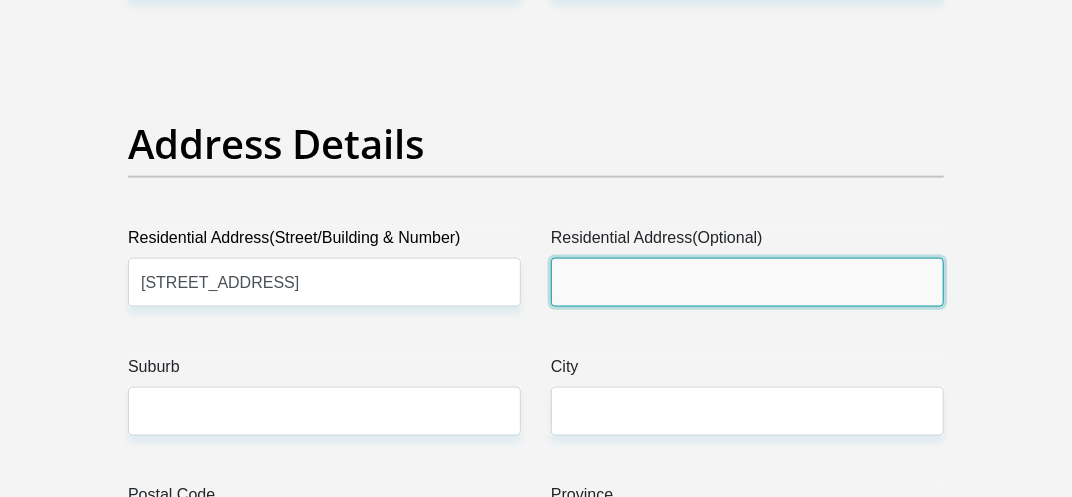 click on "Residential Address(Optional)" at bounding box center (747, 282) 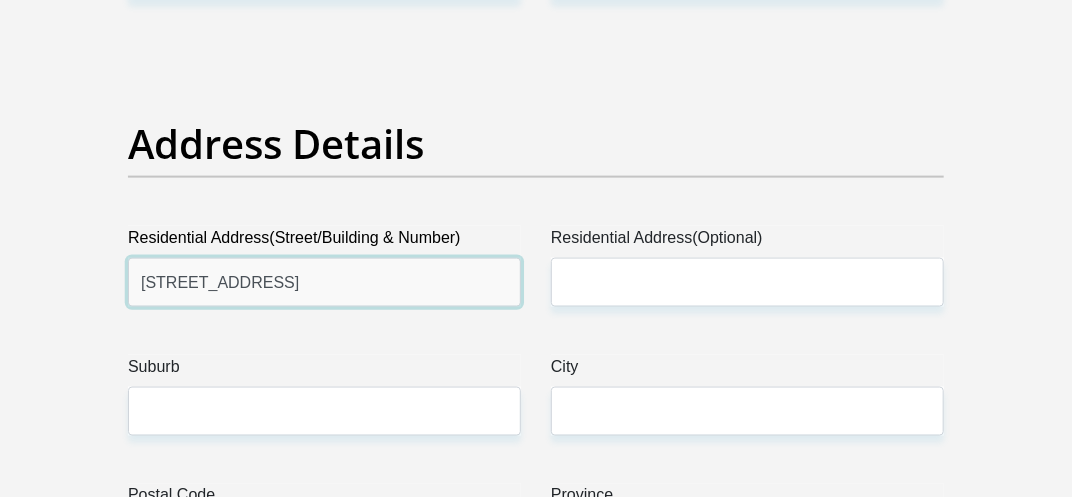 drag, startPoint x: 375, startPoint y: 290, endPoint x: 117, endPoint y: 284, distance: 258.06976 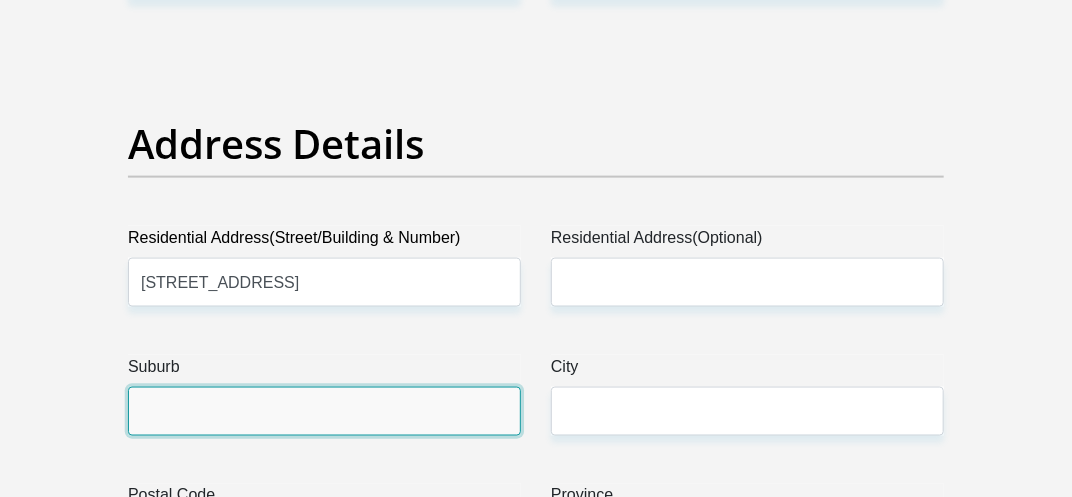 click on "Suburb" at bounding box center [324, 411] 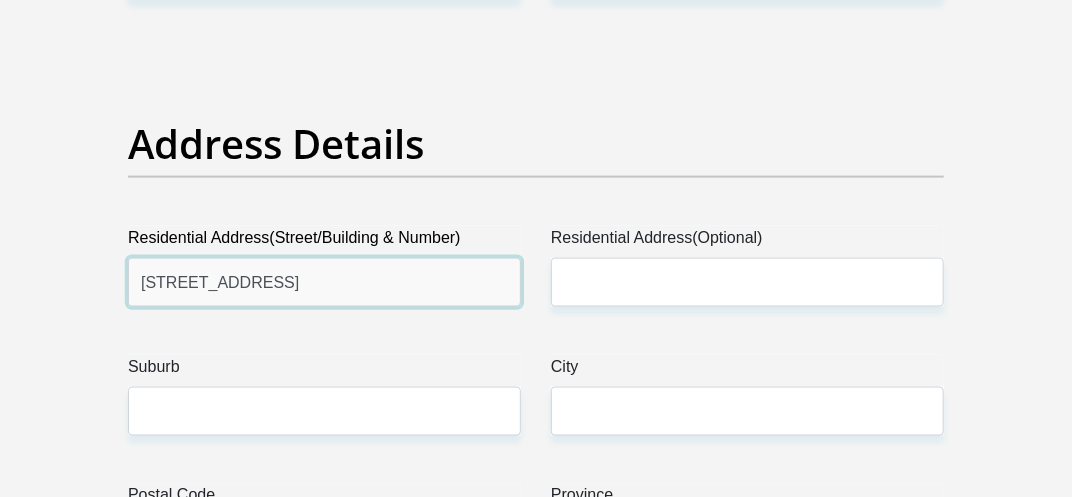 drag, startPoint x: 434, startPoint y: 276, endPoint x: 329, endPoint y: 286, distance: 105.47511 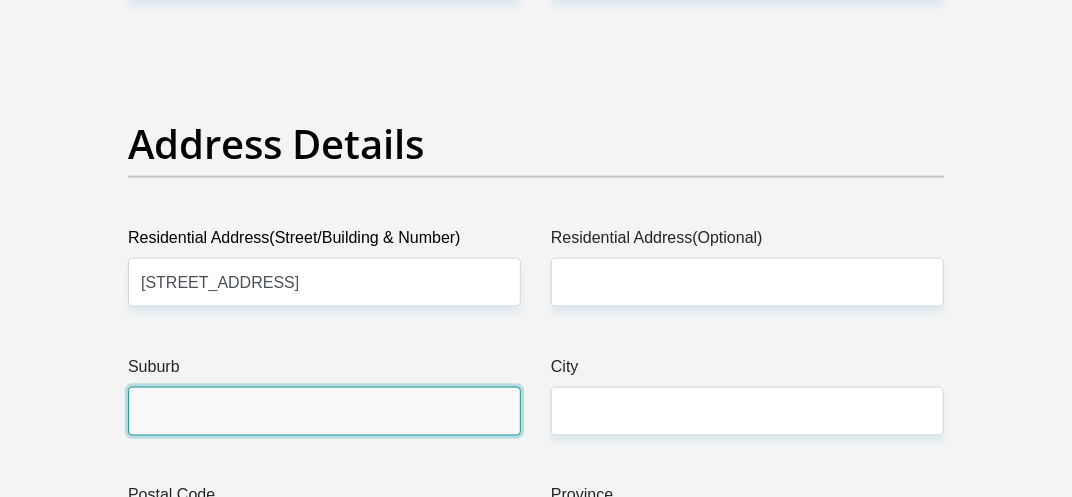 click on "Suburb" at bounding box center (324, 411) 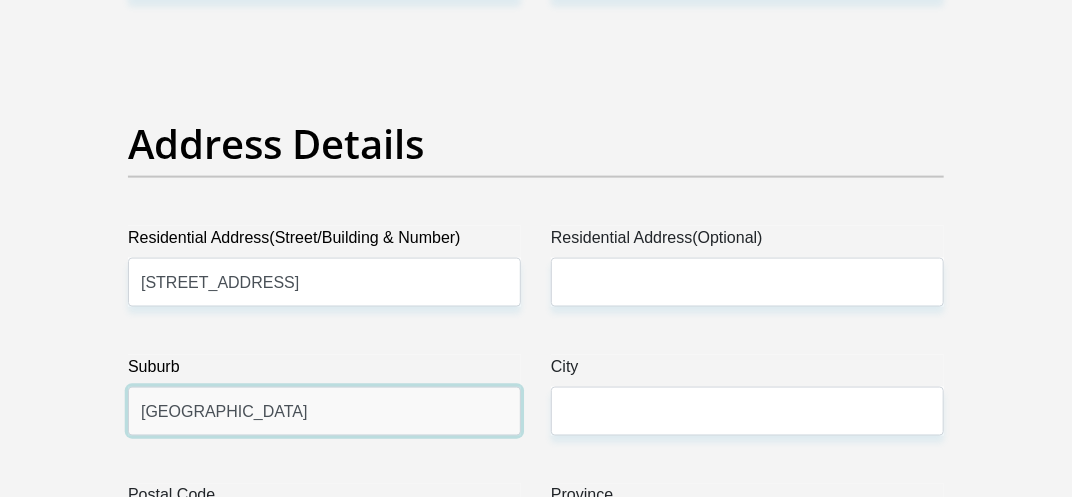 type on "[GEOGRAPHIC_DATA]" 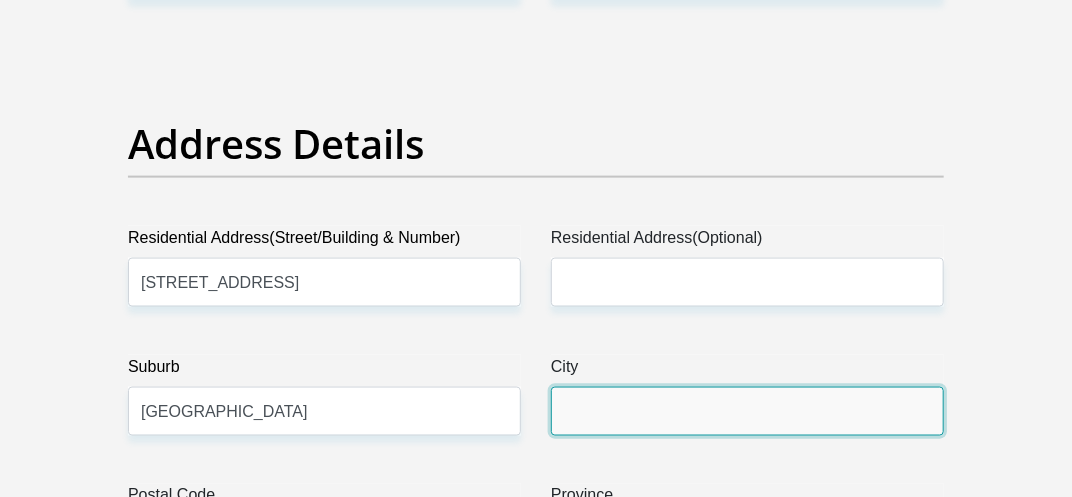 click on "City" at bounding box center (747, 411) 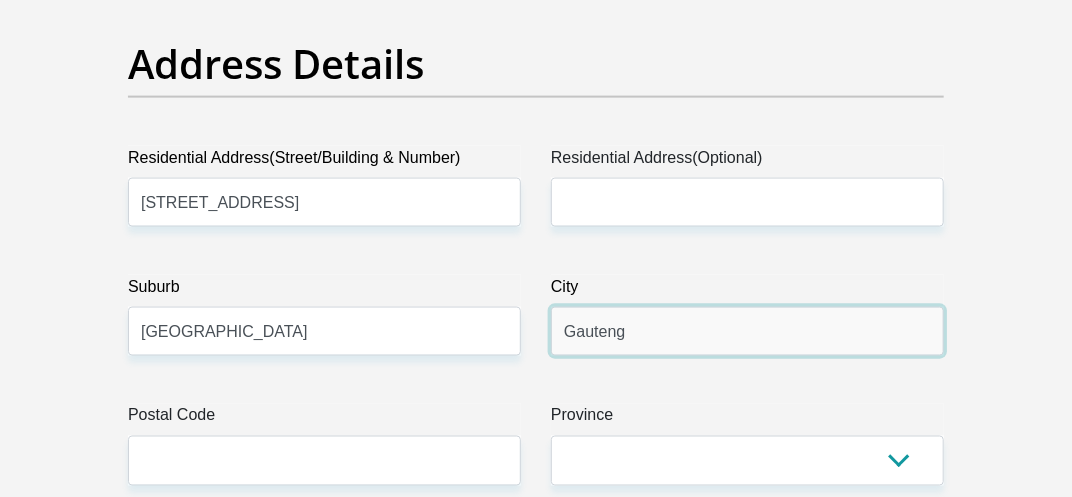 scroll, scrollTop: 1186, scrollLeft: 0, axis: vertical 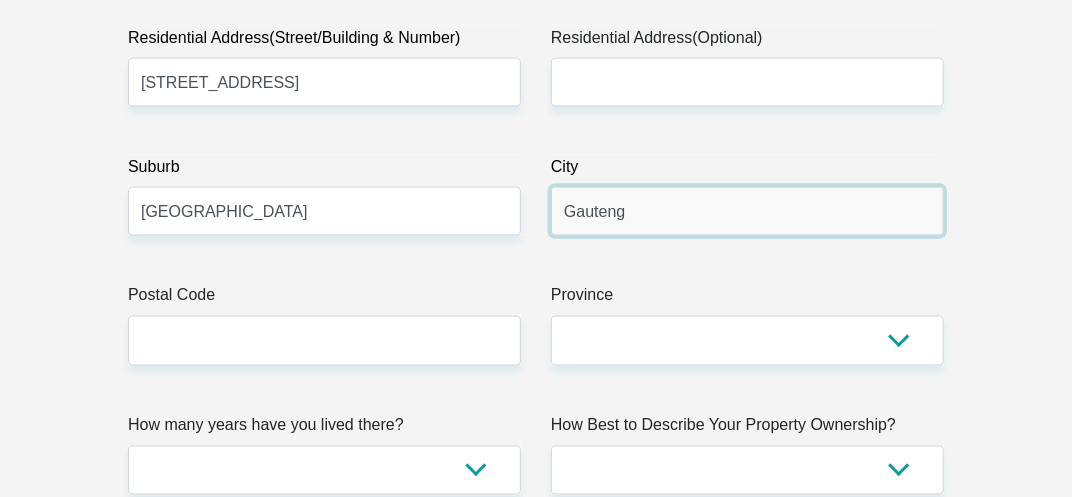 type on "Gauteng" 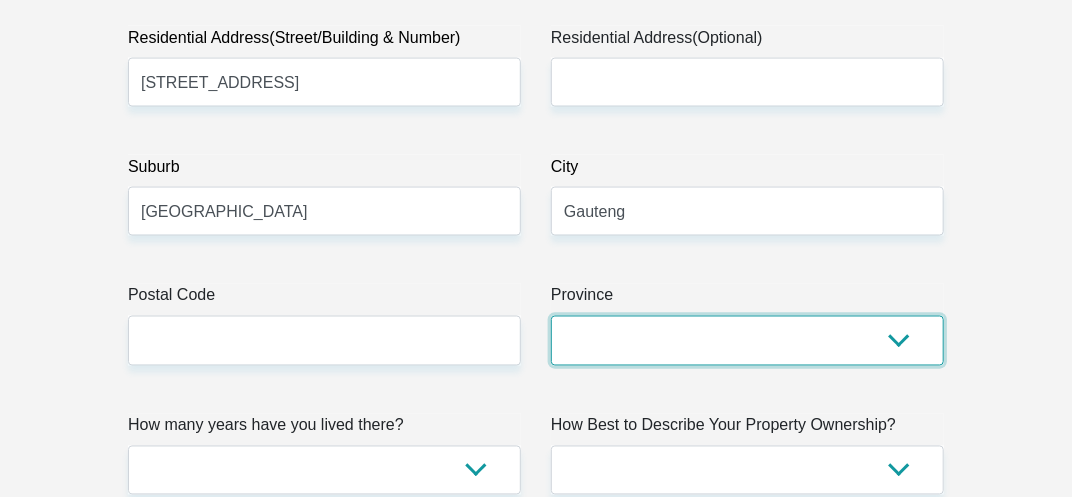 click on "Eastern Cape
Free State
[GEOGRAPHIC_DATA]
[GEOGRAPHIC_DATA][DATE]
[GEOGRAPHIC_DATA]
[GEOGRAPHIC_DATA]
[GEOGRAPHIC_DATA]
[GEOGRAPHIC_DATA]" at bounding box center (747, 340) 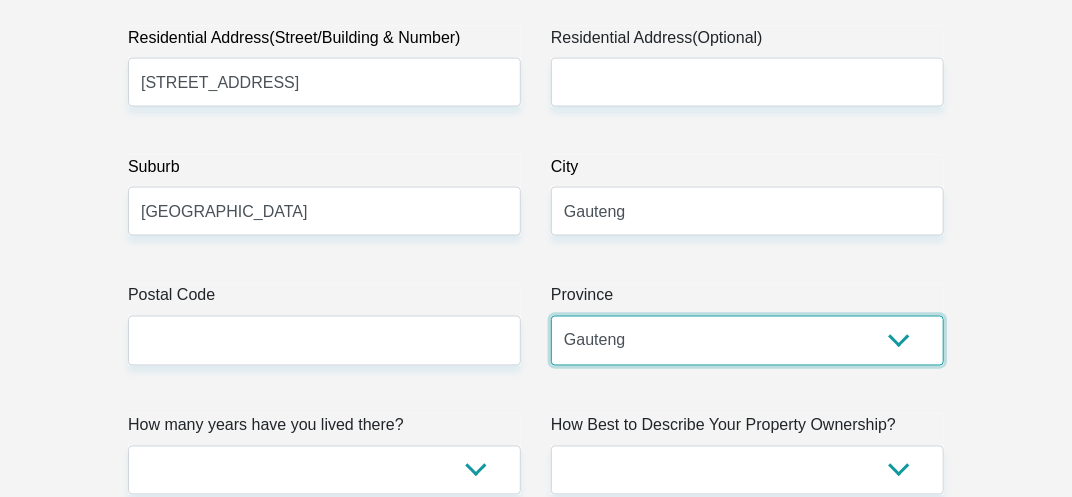 click on "Eastern Cape
Free State
[GEOGRAPHIC_DATA]
[GEOGRAPHIC_DATA][DATE]
[GEOGRAPHIC_DATA]
[GEOGRAPHIC_DATA]
[GEOGRAPHIC_DATA]
[GEOGRAPHIC_DATA]" at bounding box center [747, 340] 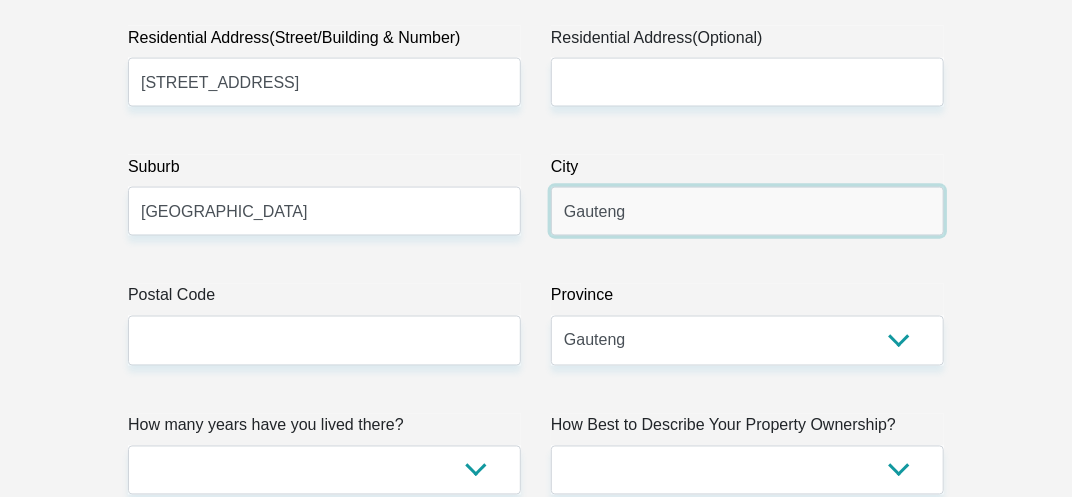 drag, startPoint x: 673, startPoint y: 201, endPoint x: 328, endPoint y: 164, distance: 346.9784 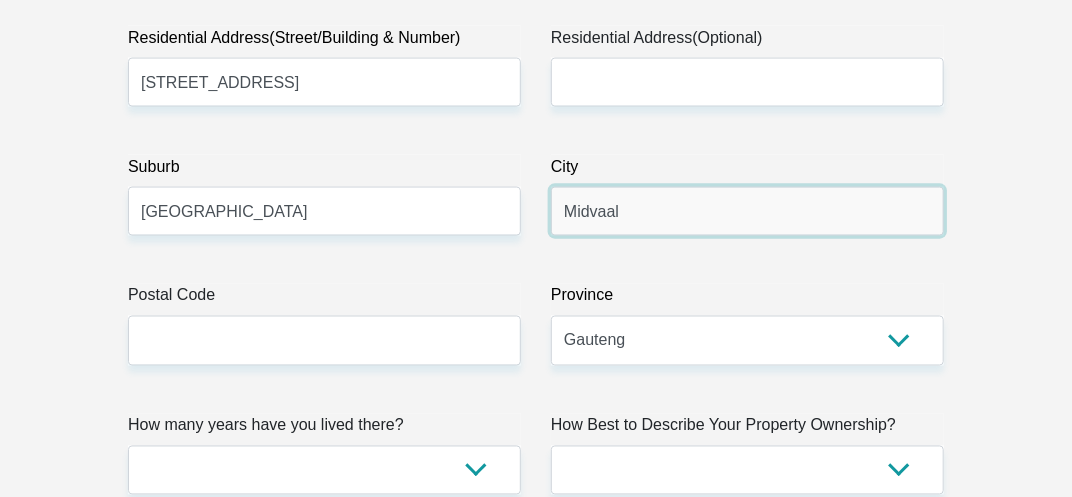 type on "Midvaal" 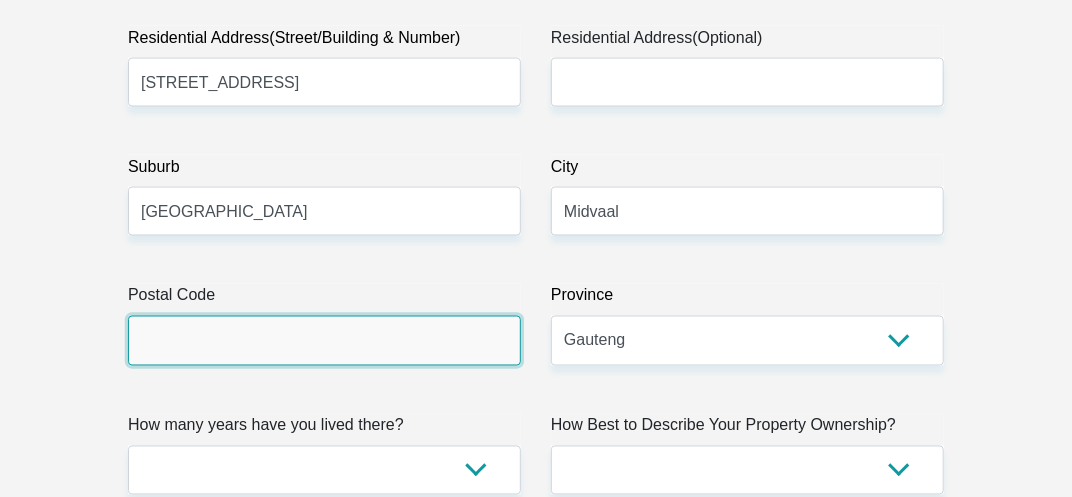 click on "Postal Code" at bounding box center [324, 340] 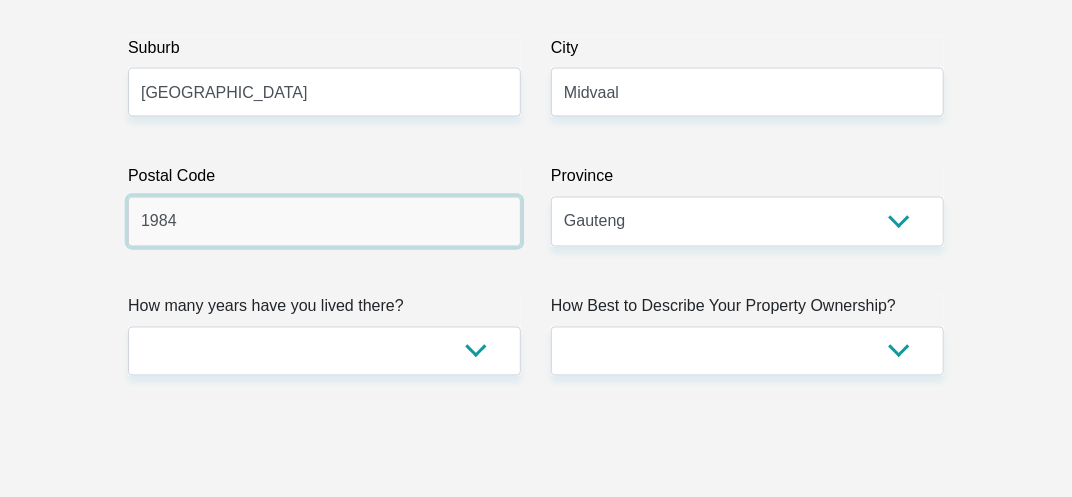 scroll, scrollTop: 1306, scrollLeft: 0, axis: vertical 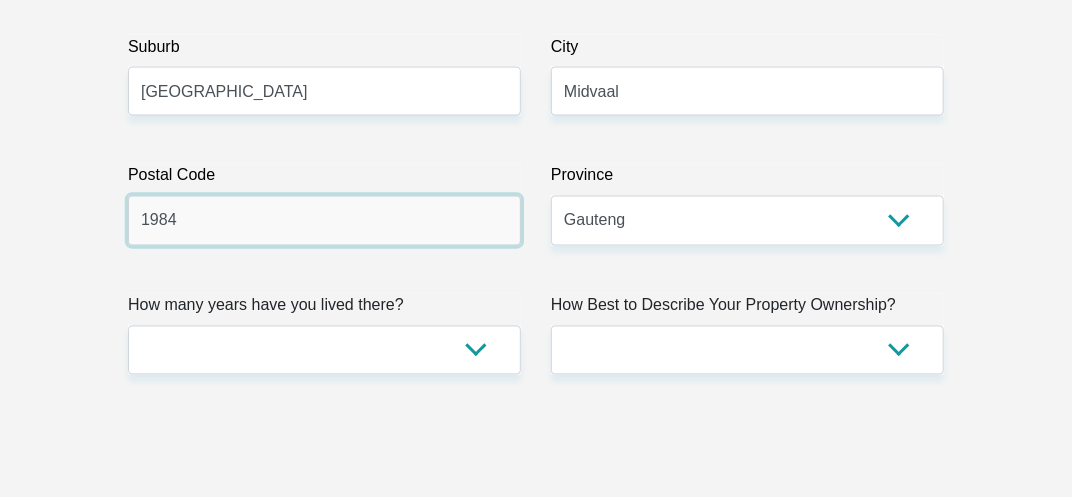 type on "1984" 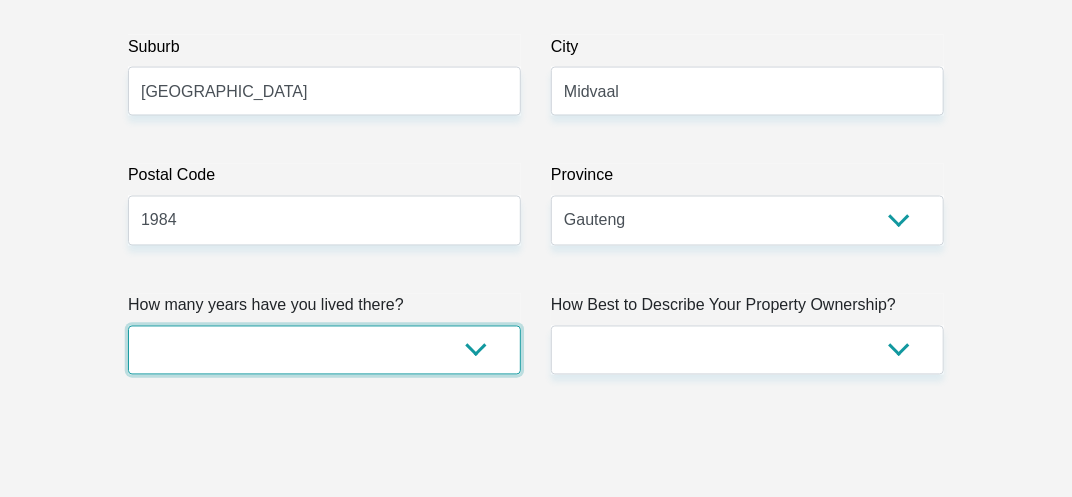 click on "less than 1 year
1-3 years
3-5 years
5+ years" at bounding box center (324, 350) 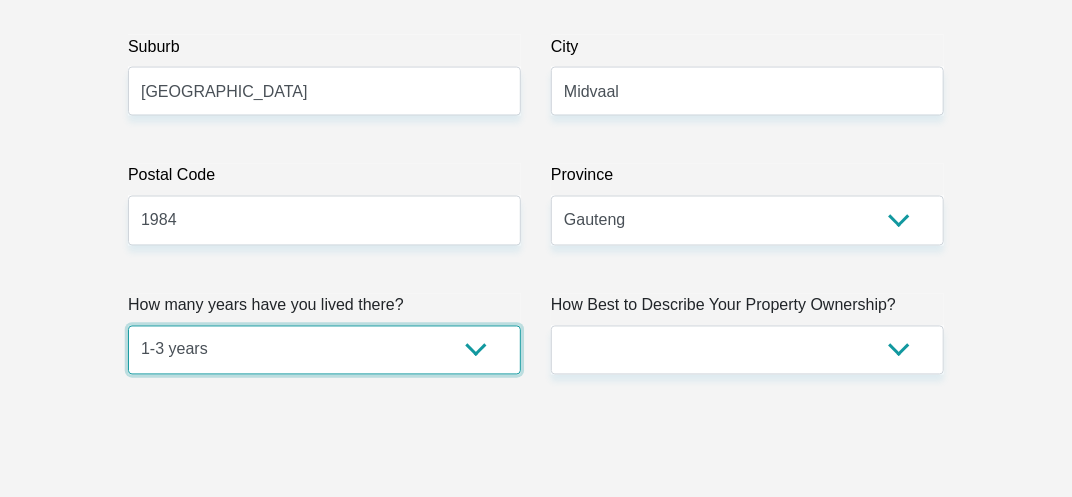 click on "less than 1 year
1-3 years
3-5 years
5+ years" at bounding box center (324, 350) 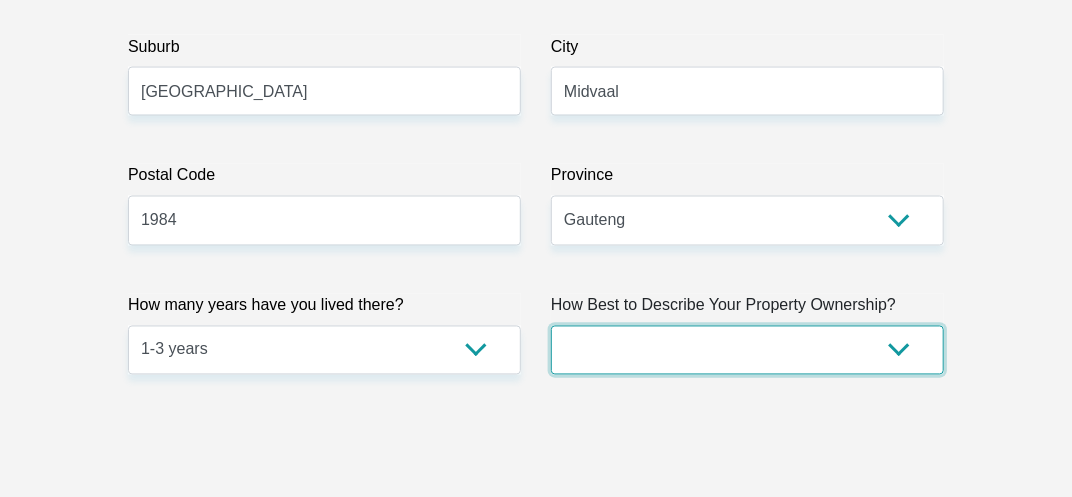 click on "Owned
Rented
Family Owned
Company Dwelling" at bounding box center (747, 350) 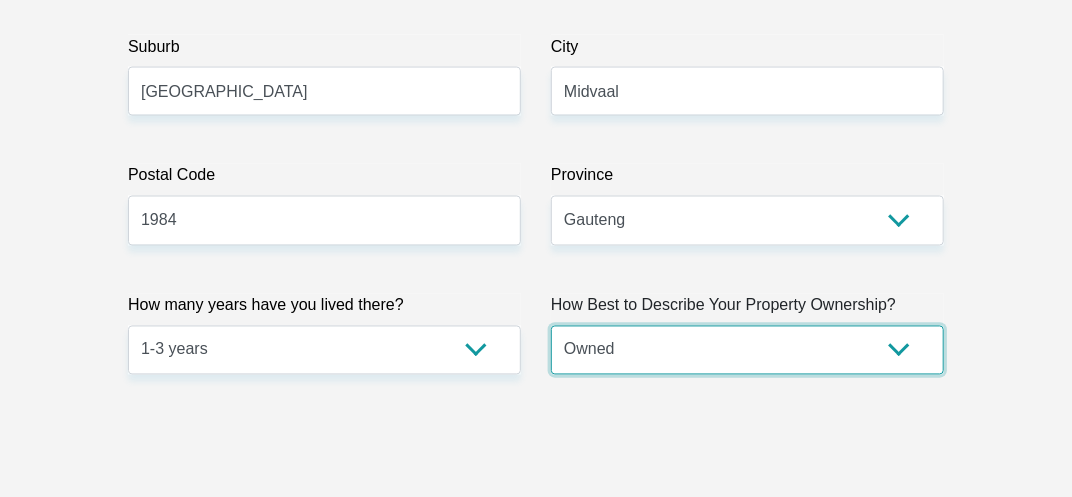 click on "Owned
Rented
Family Owned
Company Dwelling" at bounding box center (747, 350) 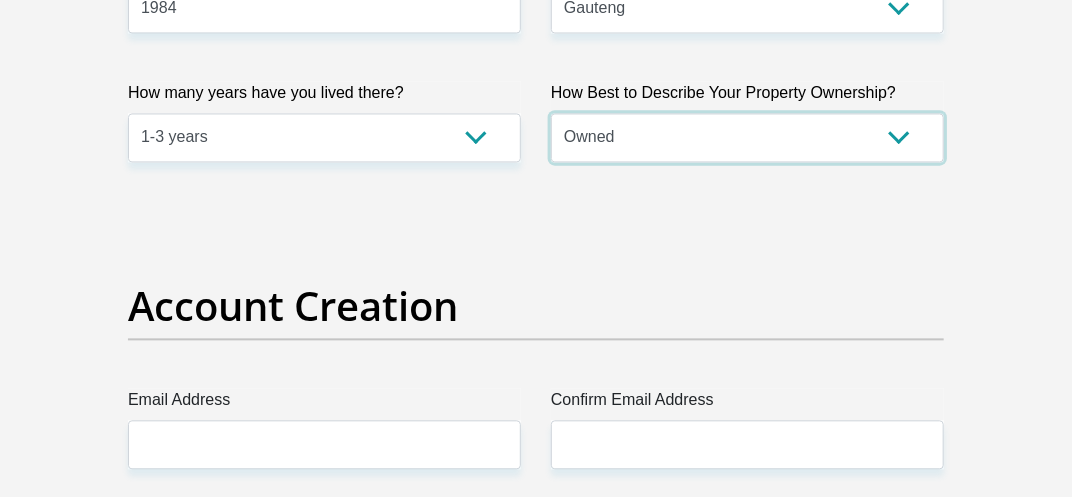 scroll, scrollTop: 1599, scrollLeft: 0, axis: vertical 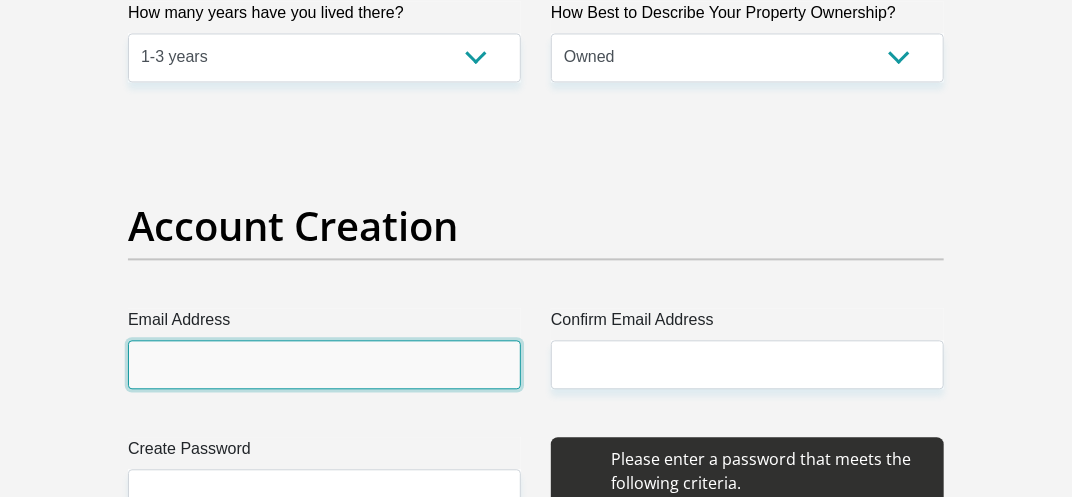 click on "Email Address" at bounding box center (324, 364) 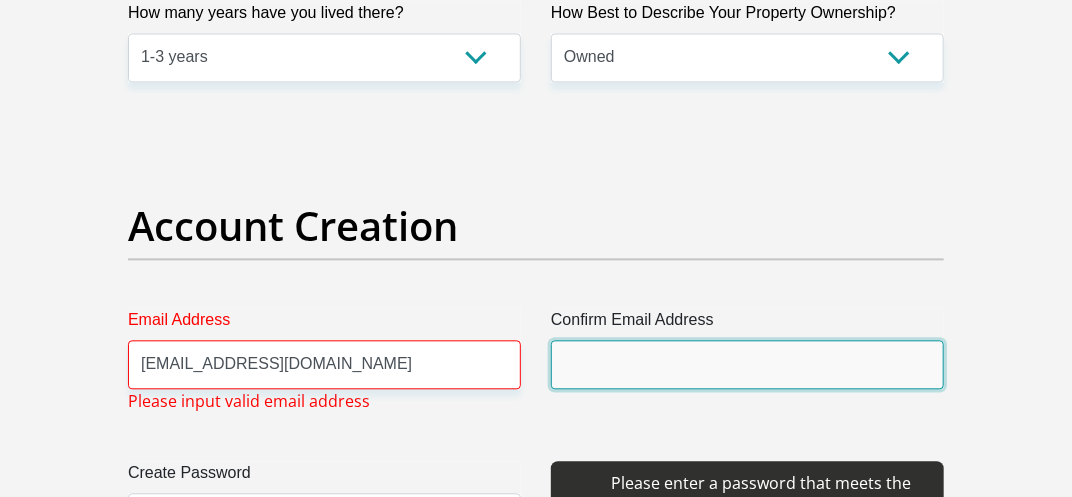 click on "Confirm Email Address" at bounding box center [747, 364] 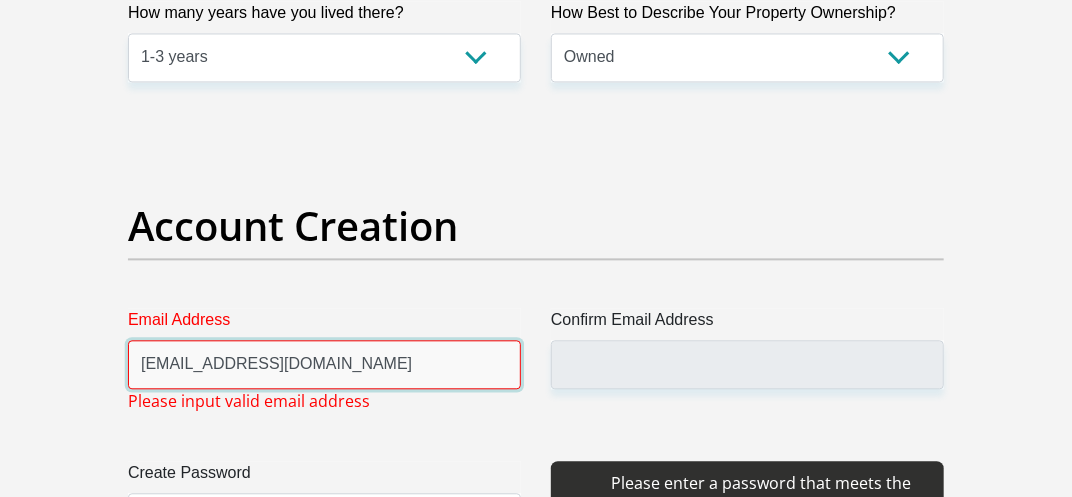 click on "[EMAIL_ADDRESS][DOMAIN_NAME]" at bounding box center [324, 364] 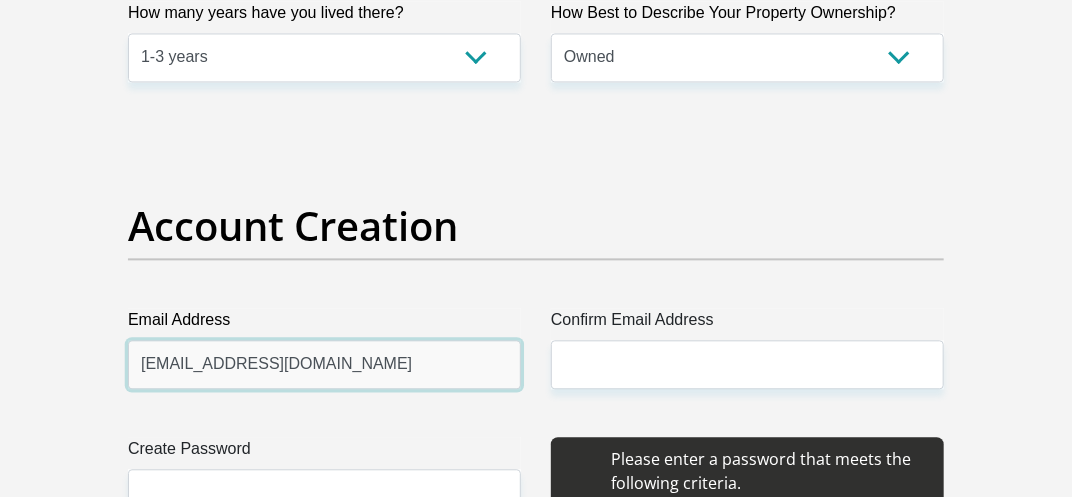type on "[EMAIL_ADDRESS][DOMAIN_NAME]" 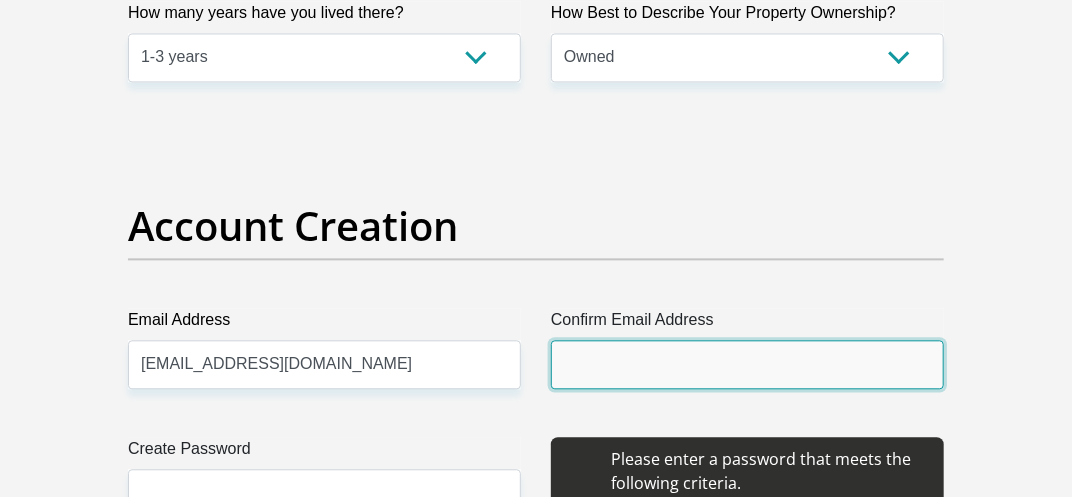 click on "Confirm Email Address" at bounding box center (747, 364) 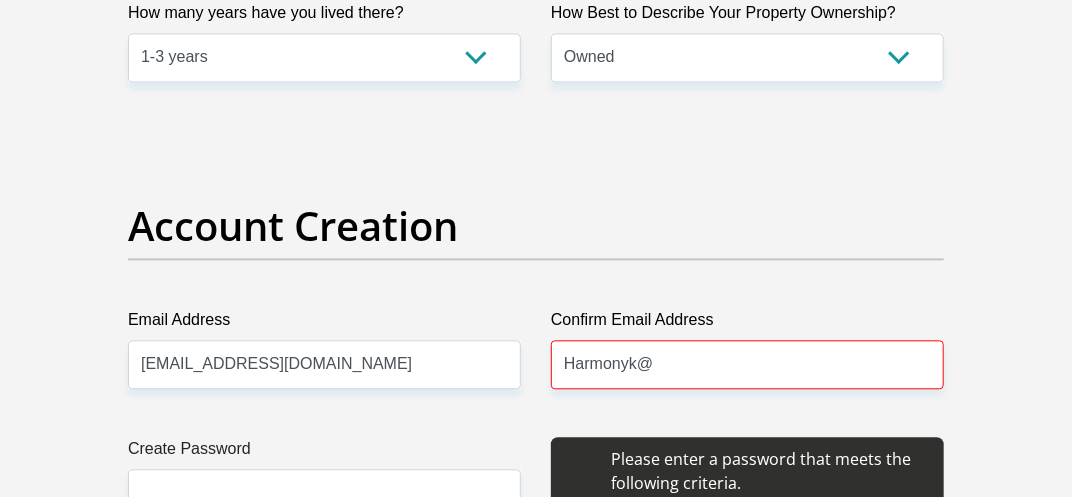 click on "Title
Mr
Ms
Mrs
Dr
[PERSON_NAME]
First Name
Harmony
Surname
[PERSON_NAME]
ID Number
9412055853087
Please input valid ID number
Race
Black
Coloured
Indian
White
Other
Contact Number
0839616677
Please input valid contact number
Nationality
[GEOGRAPHIC_DATA]
[GEOGRAPHIC_DATA]
[GEOGRAPHIC_DATA]  [GEOGRAPHIC_DATA]  [GEOGRAPHIC_DATA]" at bounding box center [536, 2111] 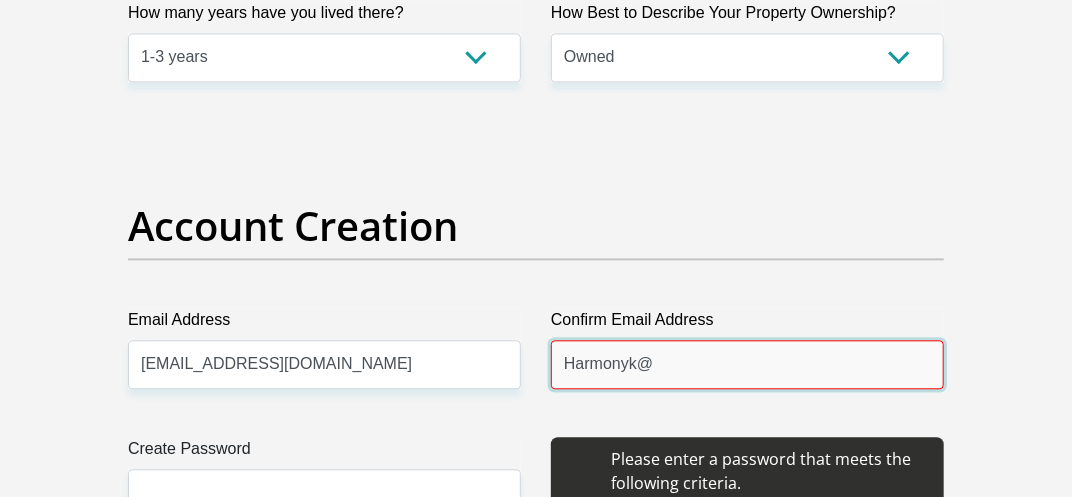 click on "Harmonyk@" at bounding box center (747, 364) 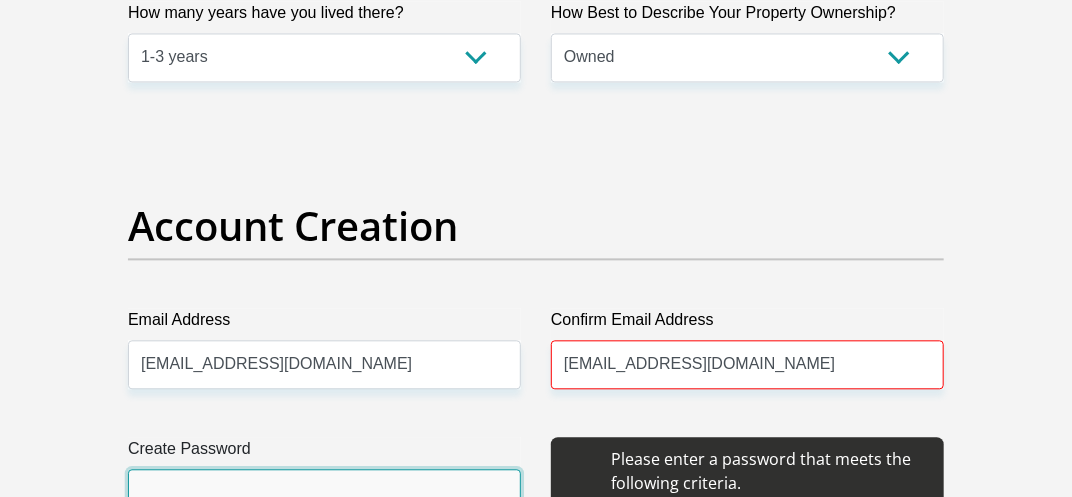 scroll, scrollTop: 1617, scrollLeft: 0, axis: vertical 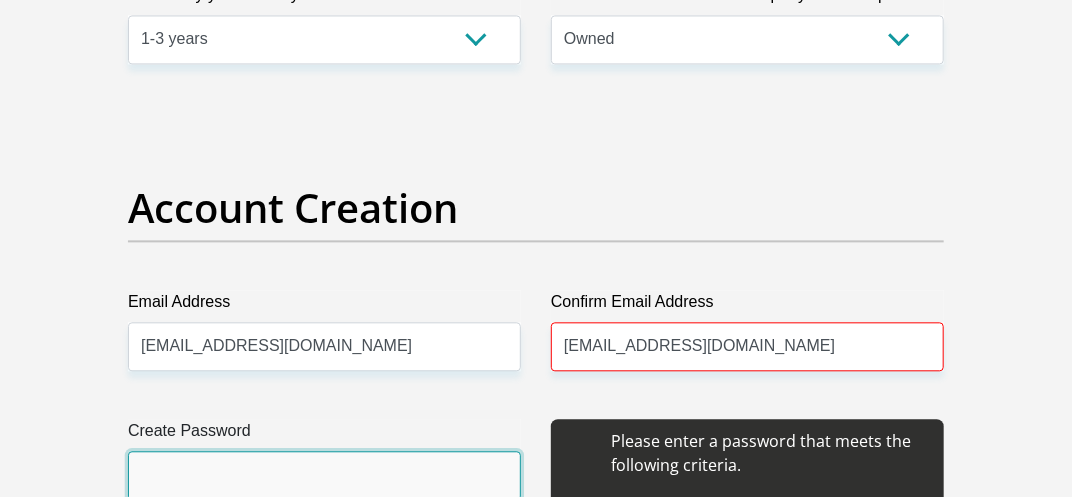 type on "C" 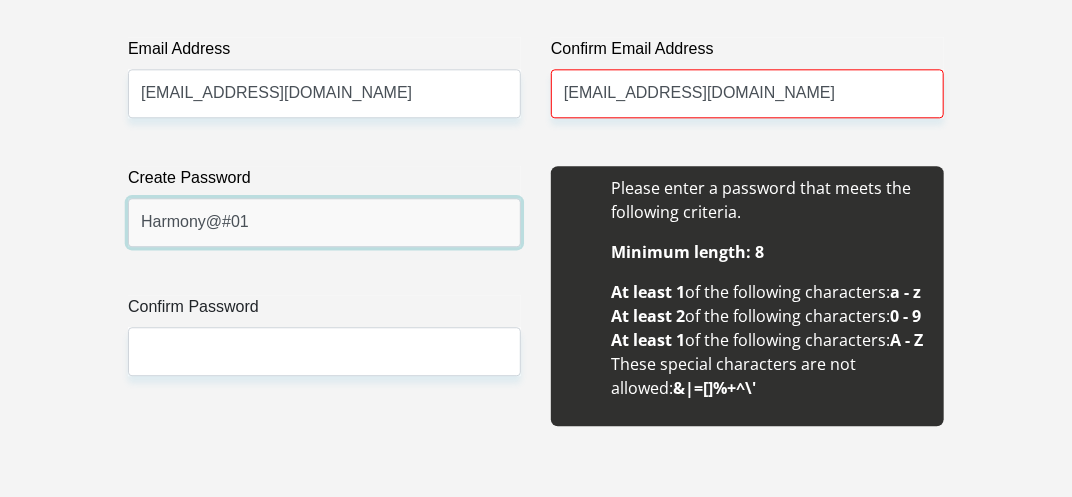 scroll, scrollTop: 1910, scrollLeft: 0, axis: vertical 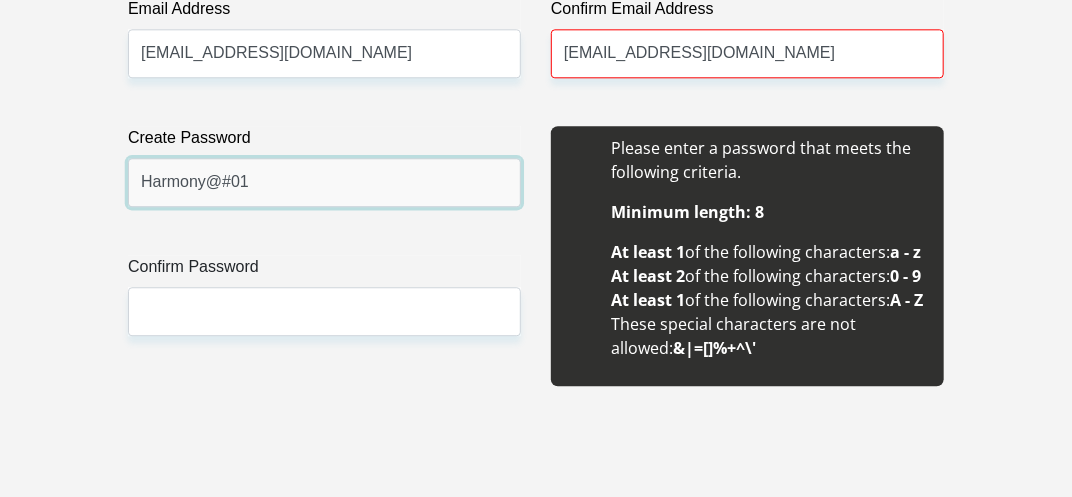 drag, startPoint x: 368, startPoint y: 184, endPoint x: 139, endPoint y: 186, distance: 229.00873 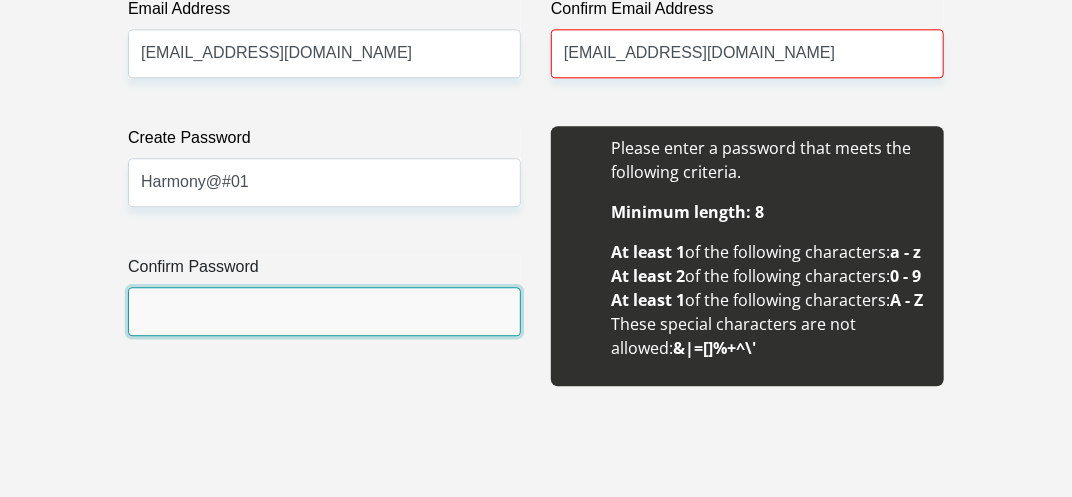 click on "Confirm Password" at bounding box center (324, 311) 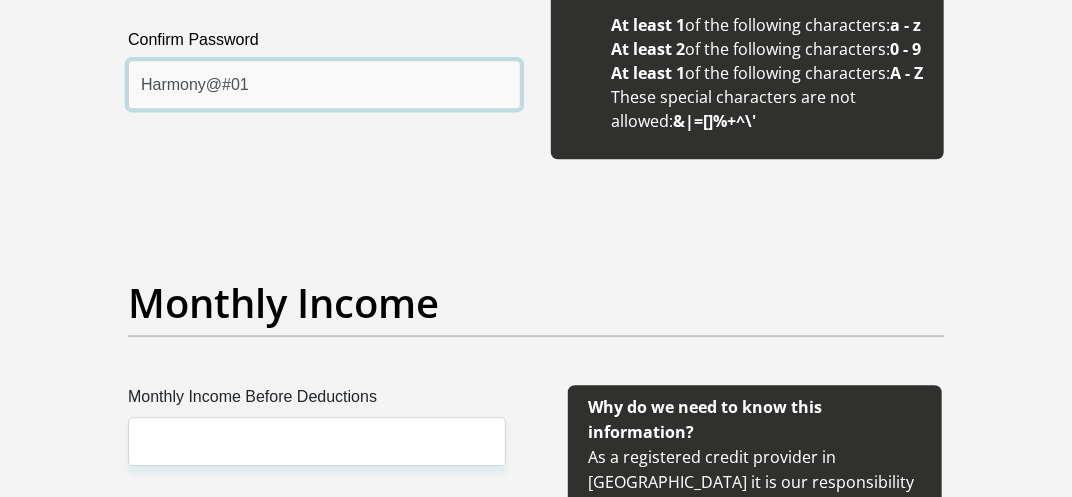 scroll, scrollTop: 2243, scrollLeft: 0, axis: vertical 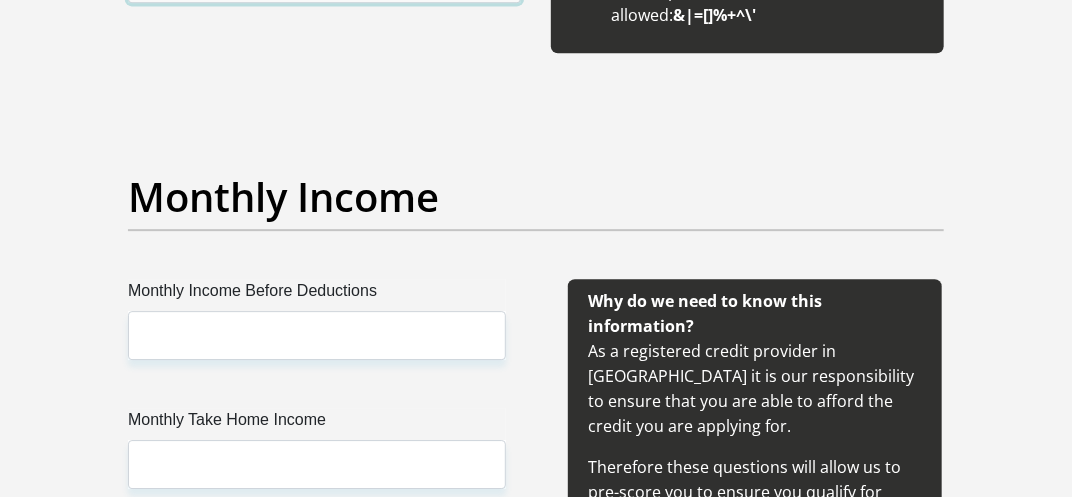 type on "Harmony@#01" 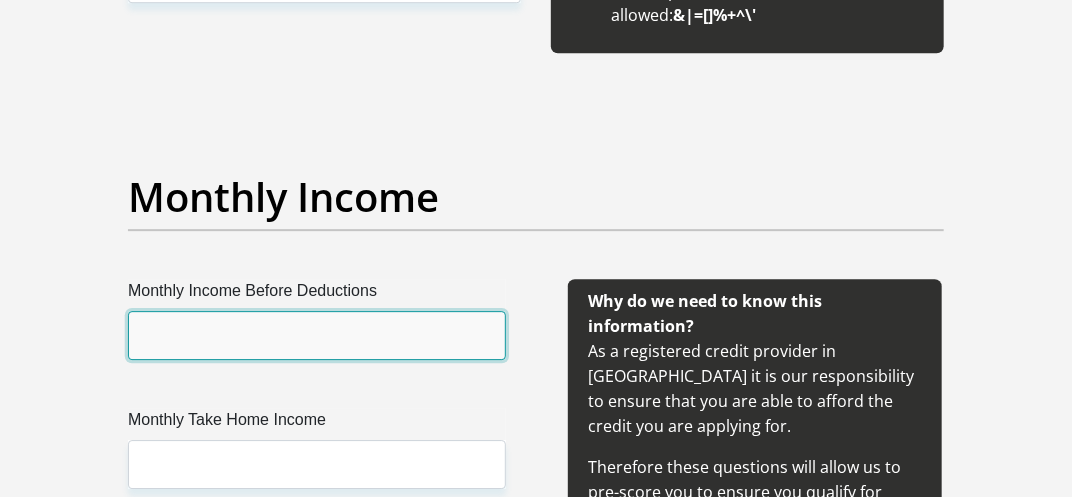 click on "Monthly Income Before Deductions" at bounding box center (317, 335) 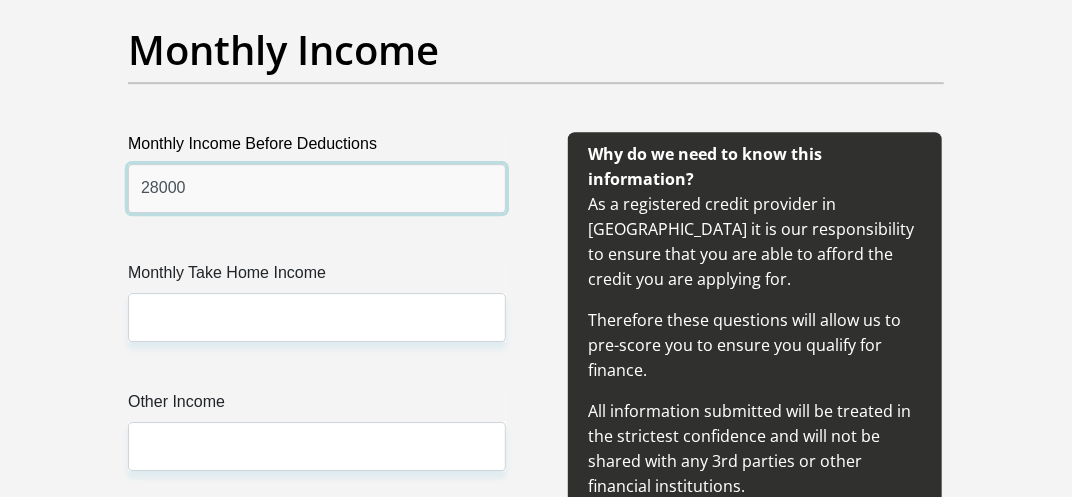 scroll, scrollTop: 2430, scrollLeft: 0, axis: vertical 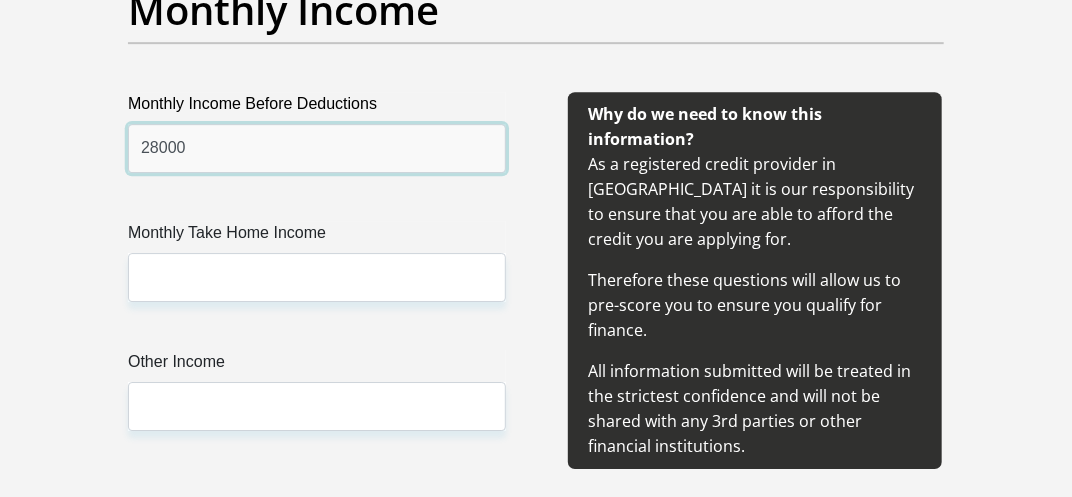 type on "28000" 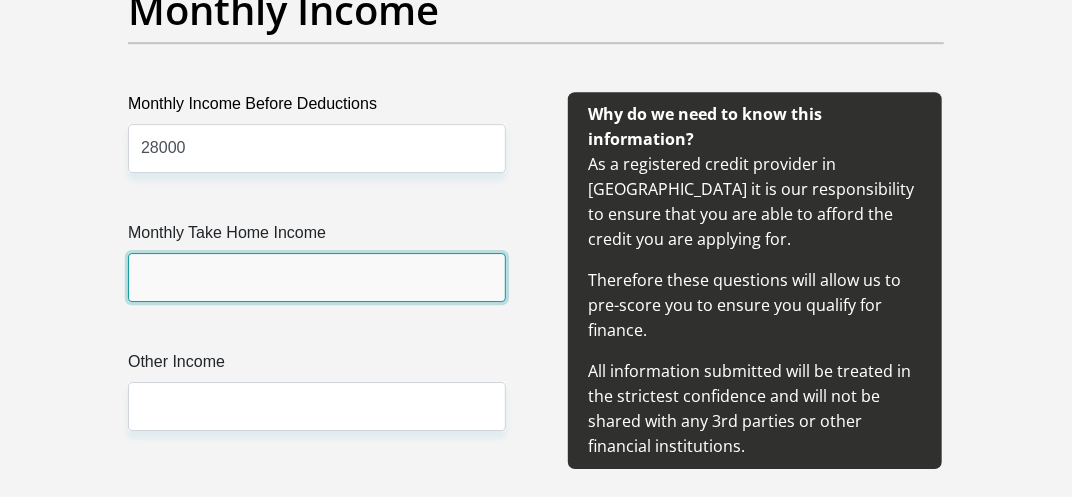 click on "Monthly Take Home Income" at bounding box center (317, 277) 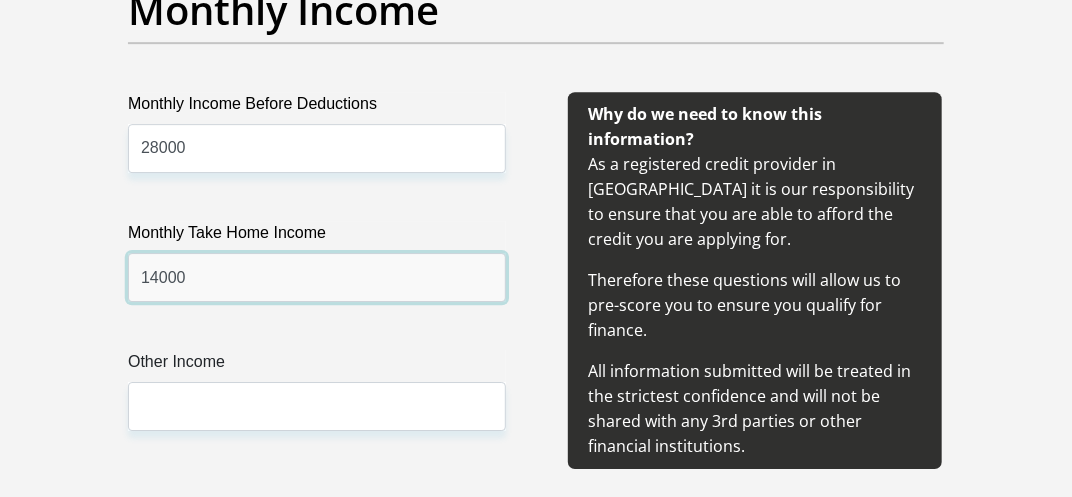 type on "14000" 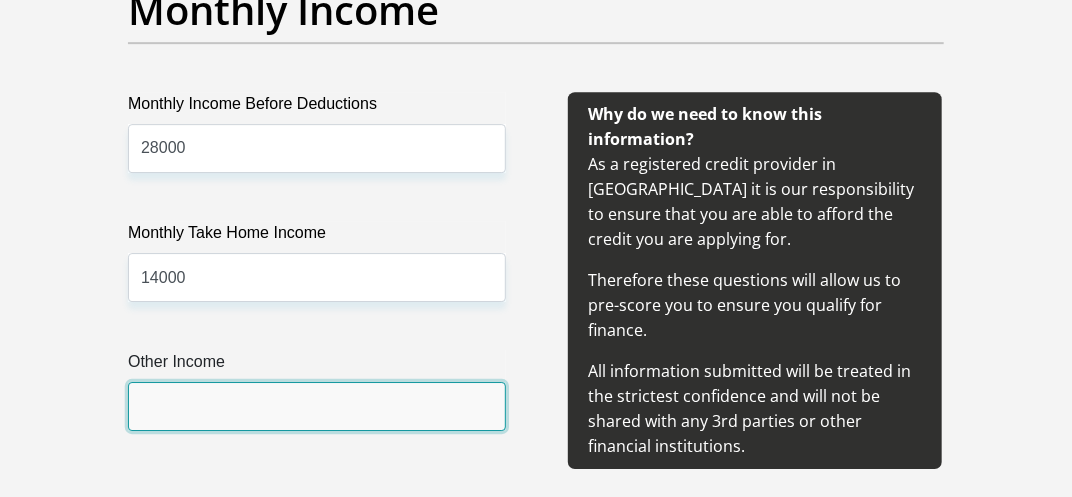 click on "Other Income" at bounding box center (317, 406) 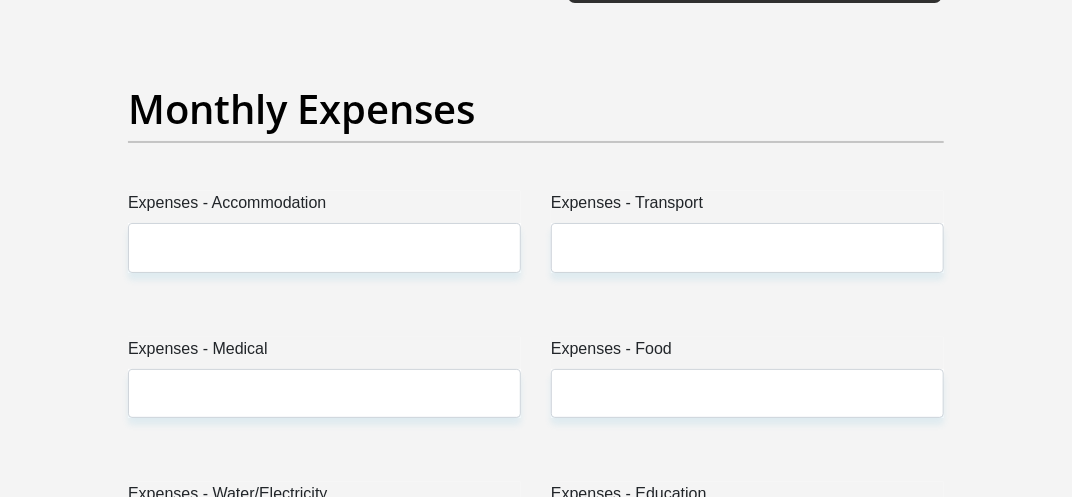 scroll, scrollTop: 2910, scrollLeft: 0, axis: vertical 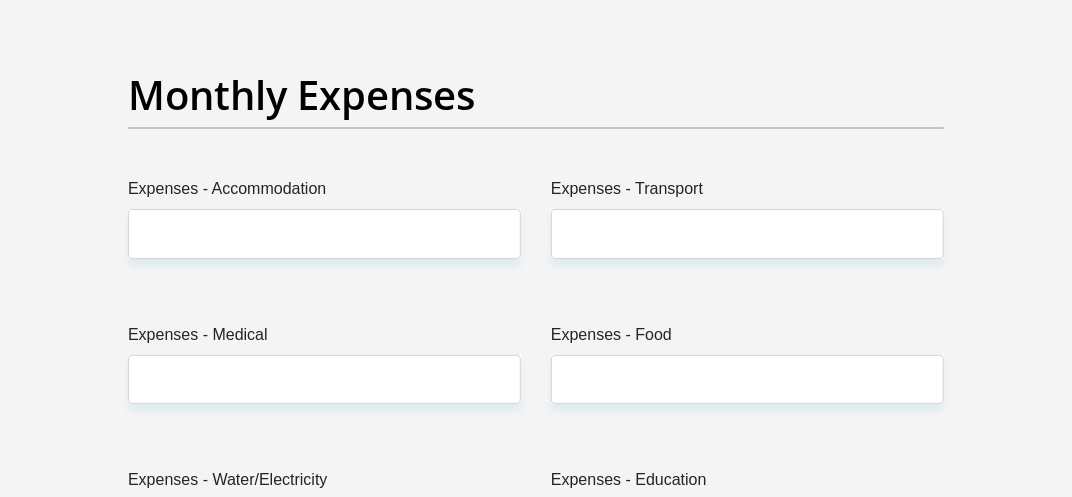 type on "2000" 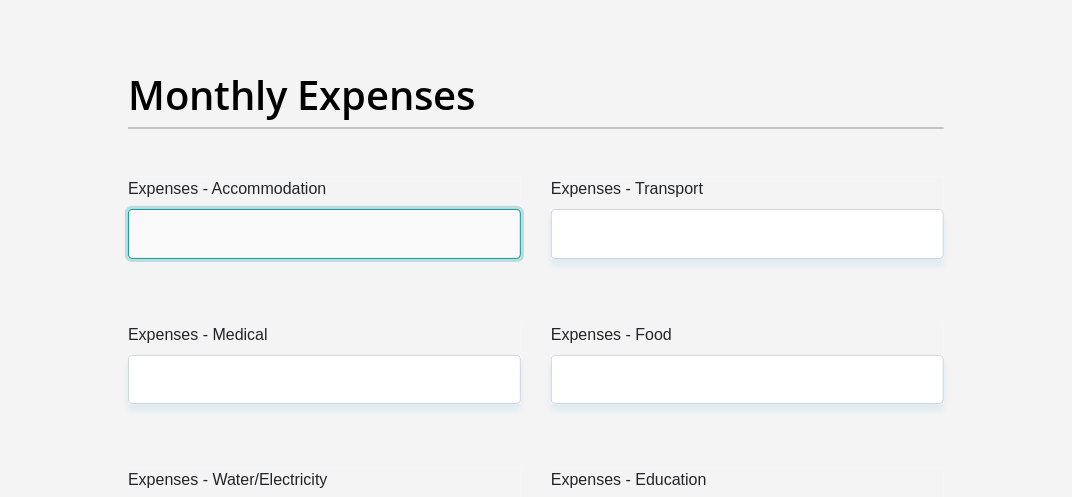 click on "Expenses - Accommodation" at bounding box center [324, 233] 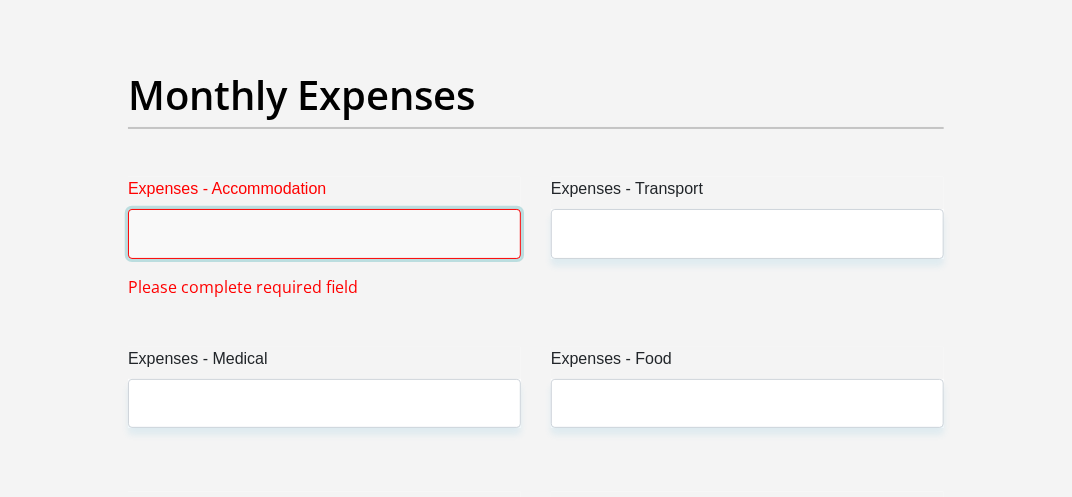 type on "6" 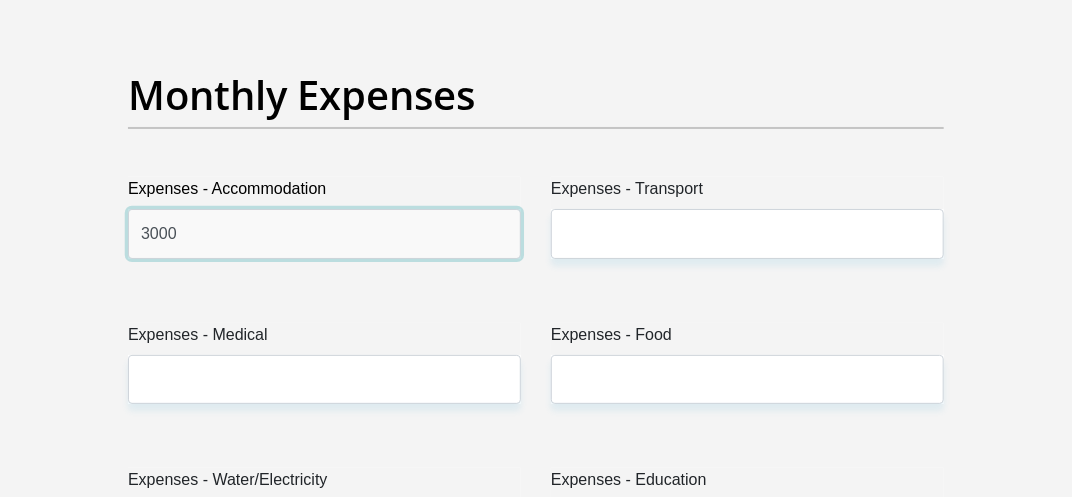 type on "3000" 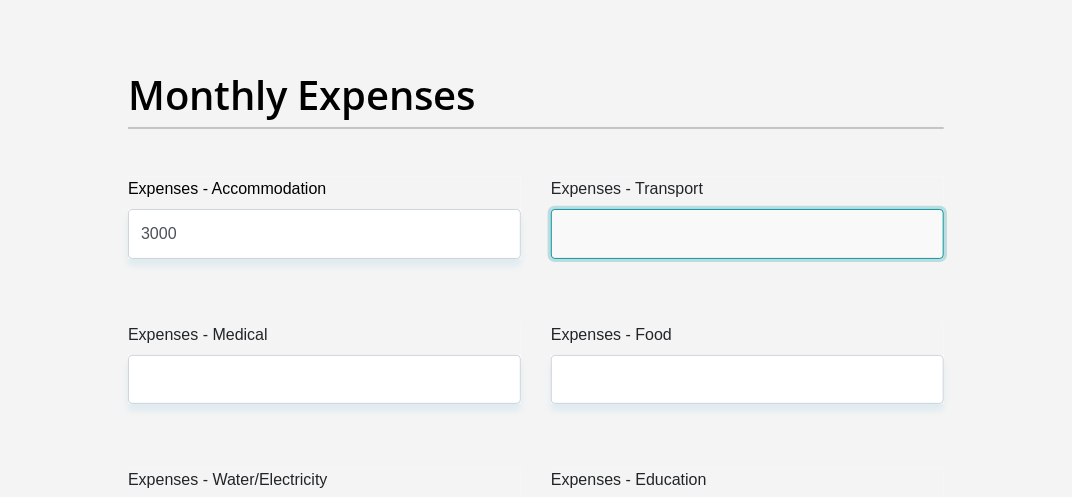 click on "Expenses - Transport" at bounding box center (747, 233) 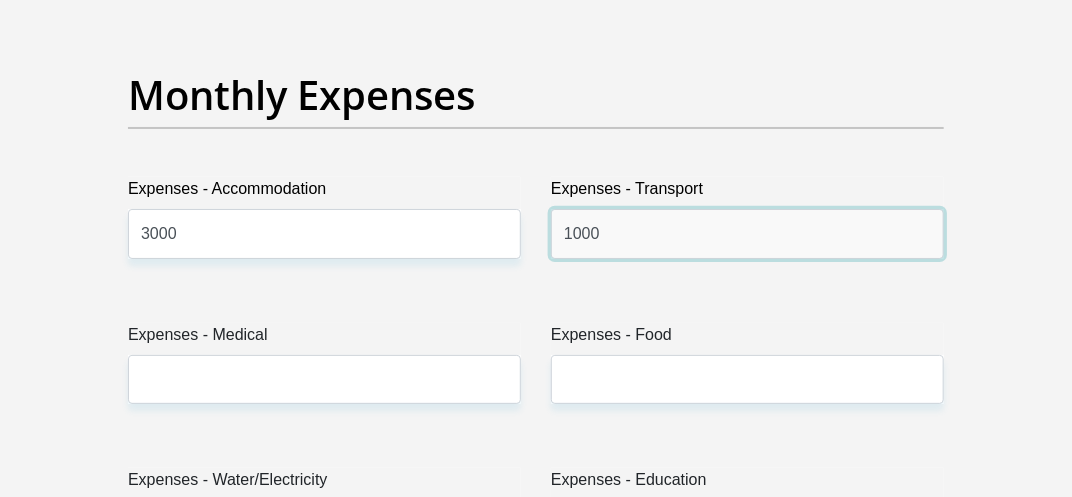 type on "1000" 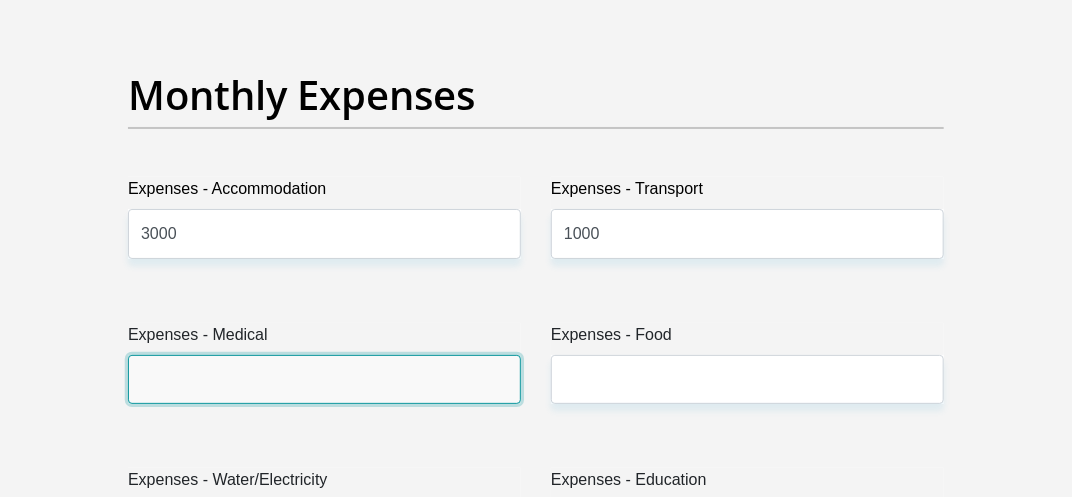click on "Expenses - Medical" at bounding box center (324, 379) 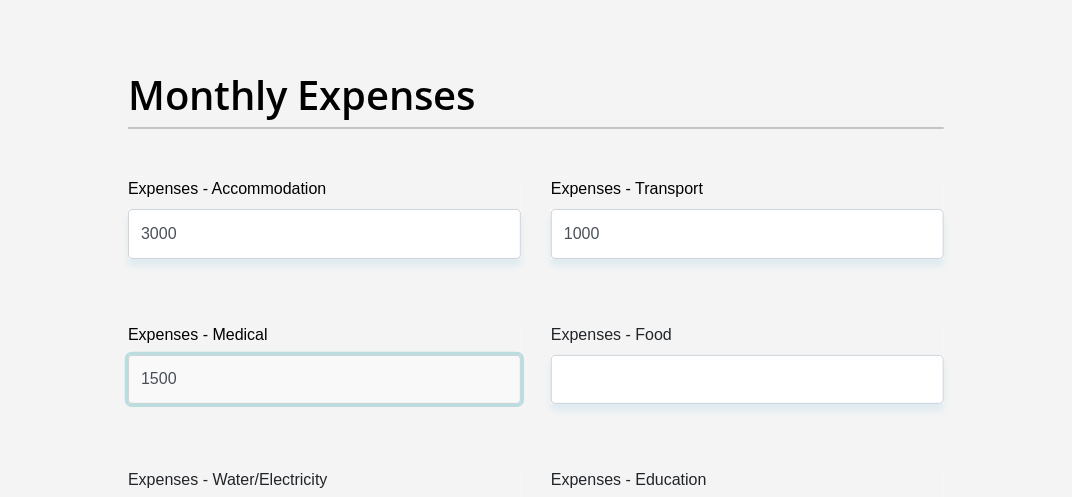type on "1500" 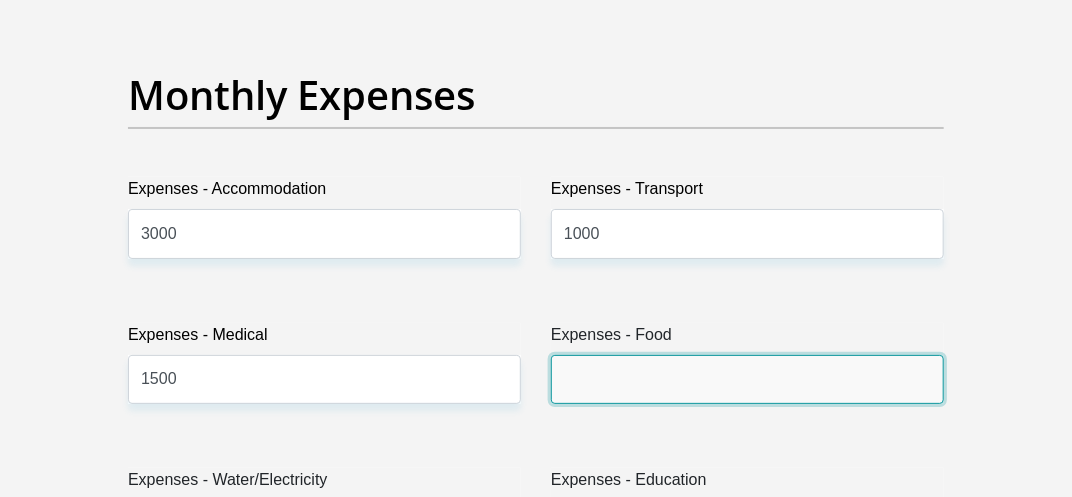click on "Expenses - Food" at bounding box center [747, 379] 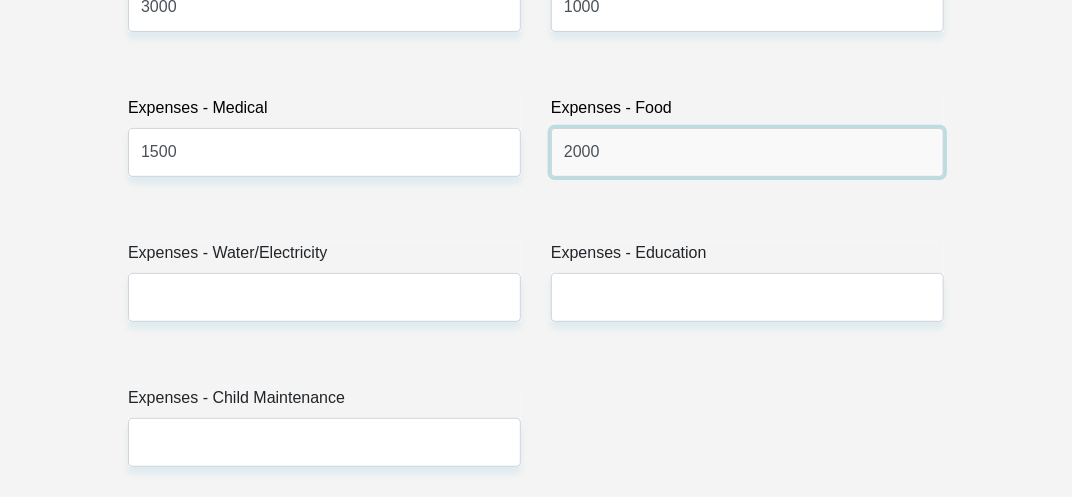 scroll, scrollTop: 3163, scrollLeft: 0, axis: vertical 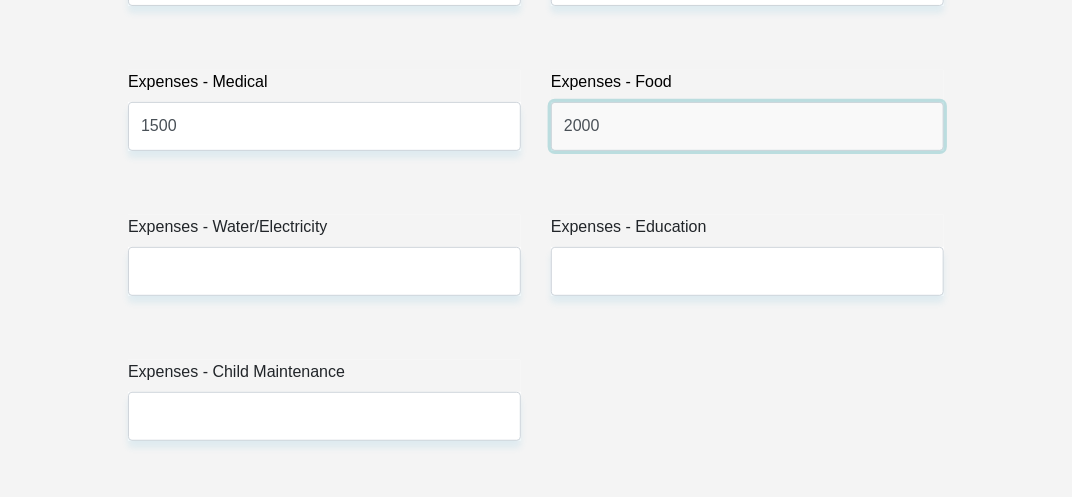 type on "2000" 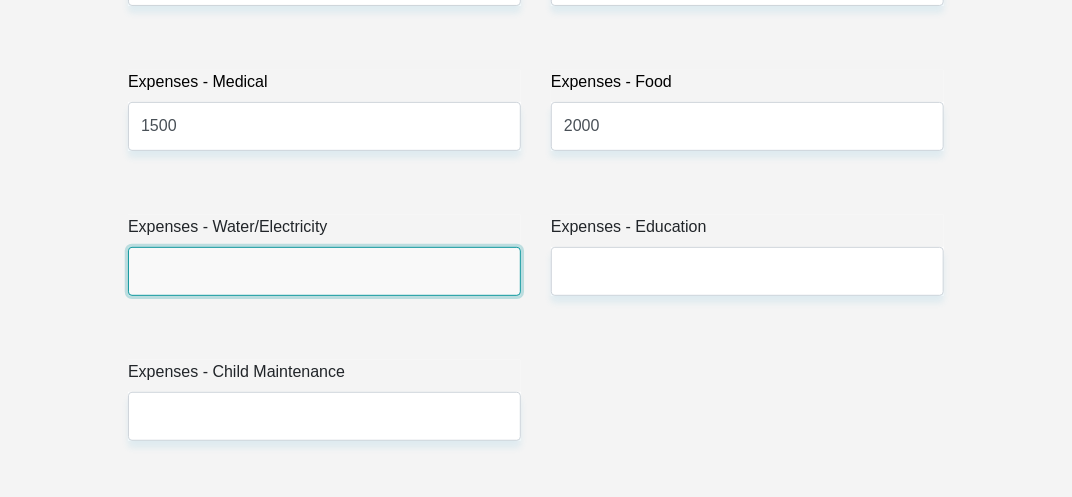 click on "Expenses - Water/Electricity" at bounding box center [324, 271] 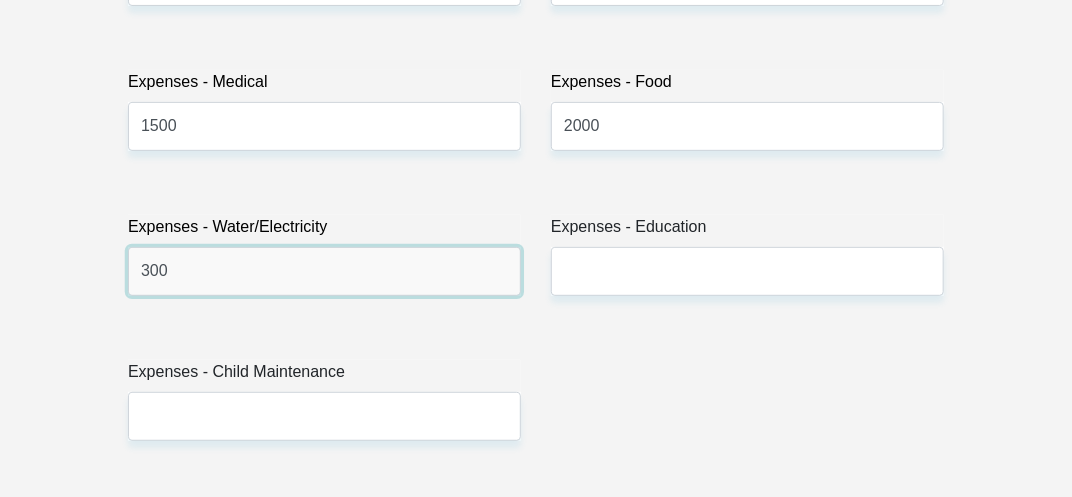 type on "300" 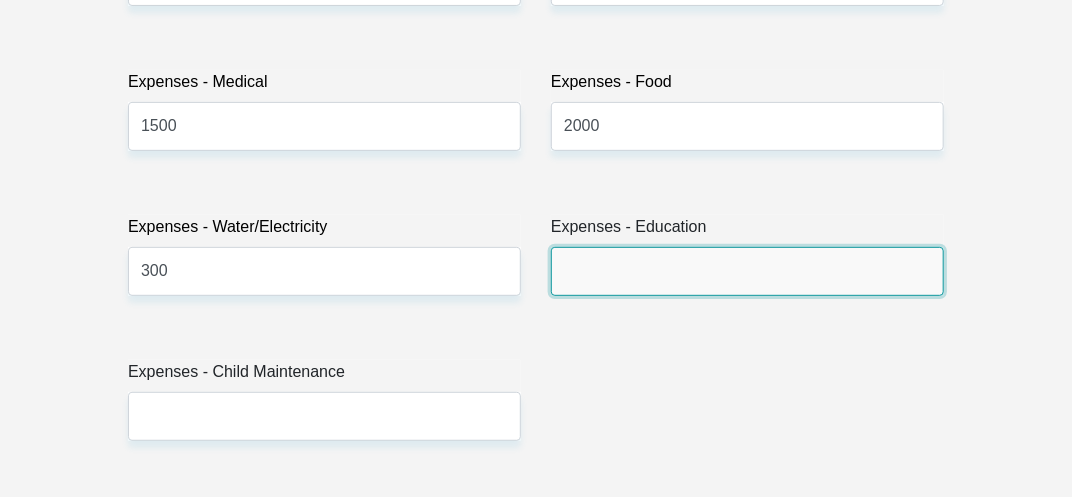 click on "Expenses - Education" at bounding box center [747, 271] 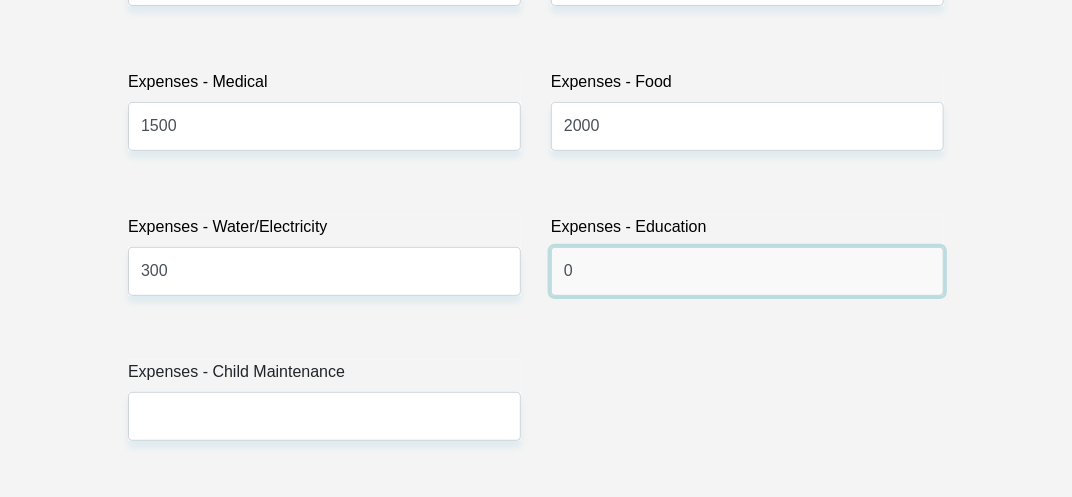 type on "0" 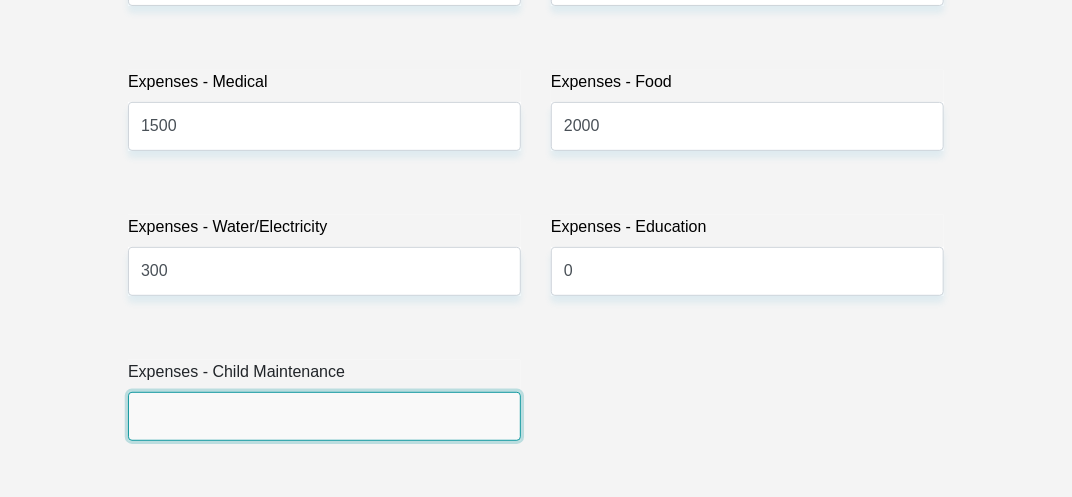 click on "Expenses - Child Maintenance" at bounding box center [324, 416] 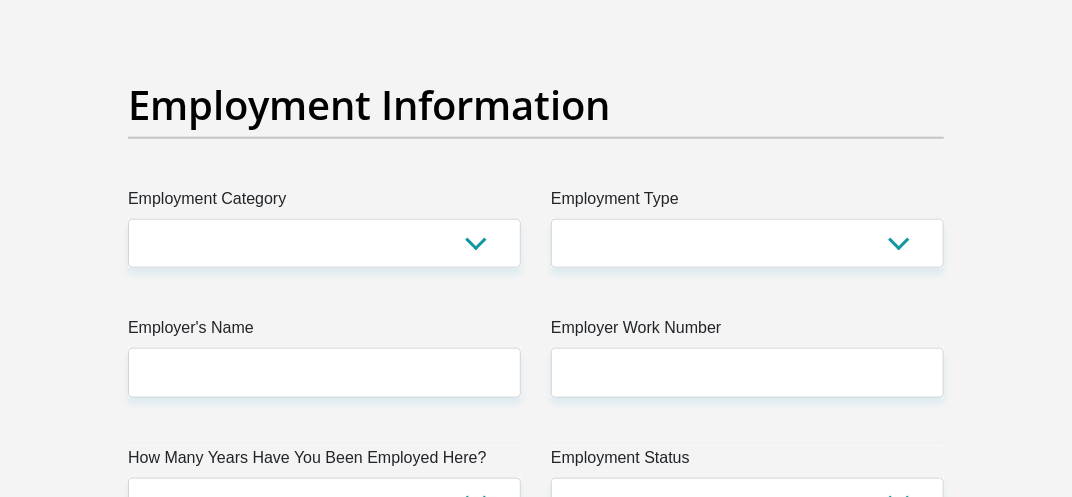 scroll, scrollTop: 3696, scrollLeft: 0, axis: vertical 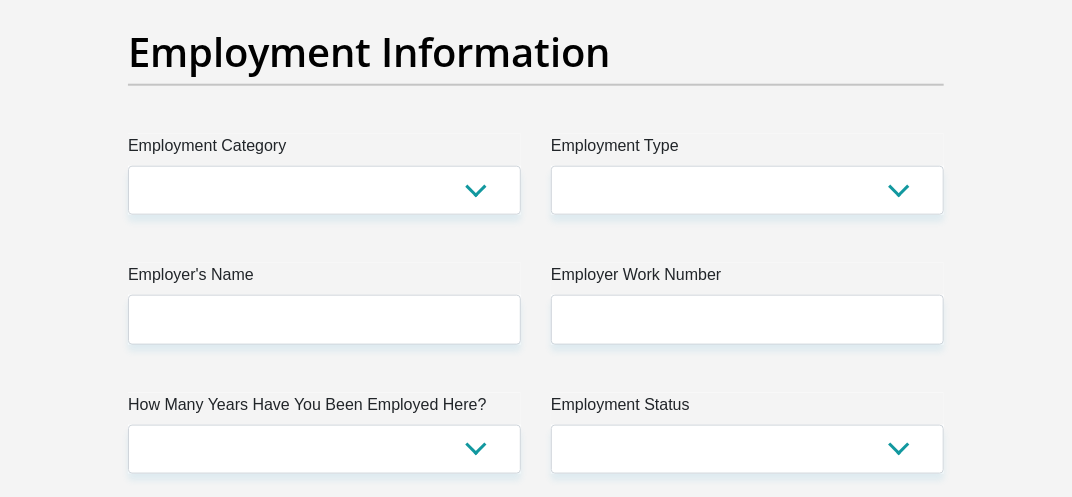 type on "0" 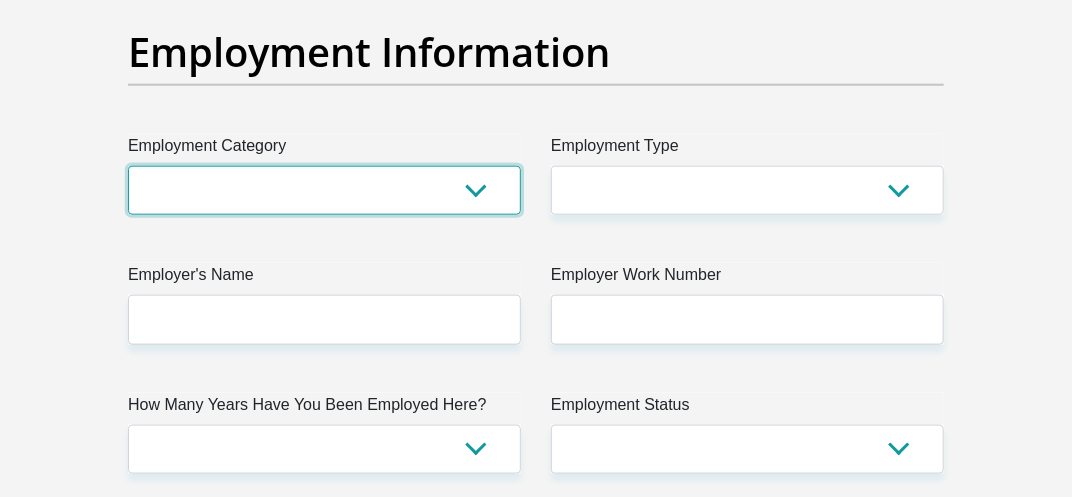 click on "AGRICULTURE
ALCOHOL & TOBACCO
CONSTRUCTION MATERIALS
METALLURGY
EQUIPMENT FOR RENEWABLE ENERGY
SPECIALIZED CONTRACTORS
CAR
GAMING (INCL. INTERNET
OTHER WHOLESALE
UNLICENSED PHARMACEUTICALS
CURRENCY EXCHANGE HOUSES
OTHER FINANCIAL INSTITUTIONS & INSURANCE
REAL ESTATE AGENTS
OIL & GAS
OTHER MATERIALS (E.G. IRON ORE)
PRECIOUS STONES & PRECIOUS METALS
POLITICAL ORGANIZATIONS
RELIGIOUS ORGANIZATIONS(NOT SECTS)
ACTI. HAVING BUSINESS DEAL WITH PUBLIC ADMINISTRATION
LAUNDROMATS" at bounding box center (324, 190) 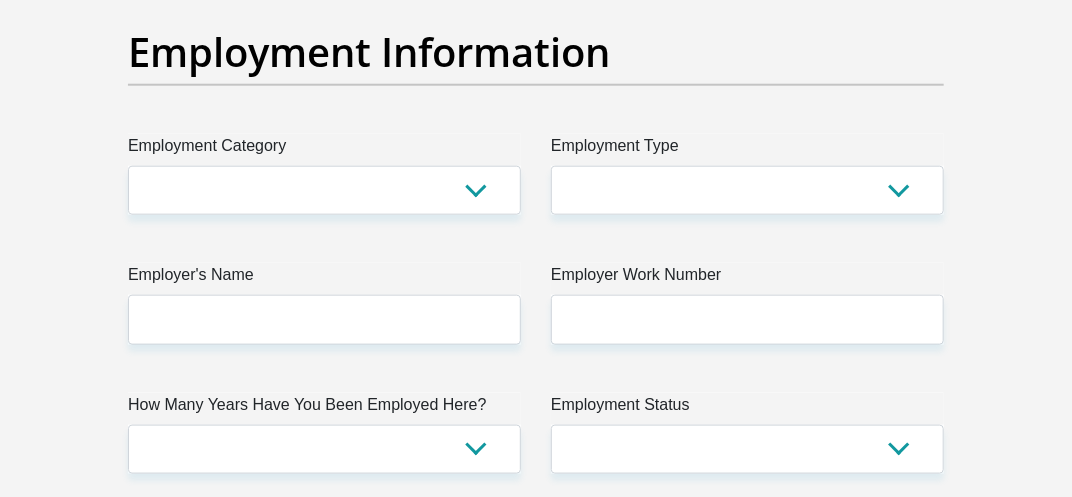 click on "Title
Mr
Ms
Mrs
Dr
[PERSON_NAME]
First Name
Harmony
Surname
[PERSON_NAME]
ID Number
9412055853087
Please input valid ID number
Race
Black
Coloured
Indian
White
Other
Contact Number
0839616677
Please input valid contact number
Nationality
[GEOGRAPHIC_DATA]
[GEOGRAPHIC_DATA]
[GEOGRAPHIC_DATA]  [GEOGRAPHIC_DATA]  [GEOGRAPHIC_DATA]" at bounding box center [536, 14] 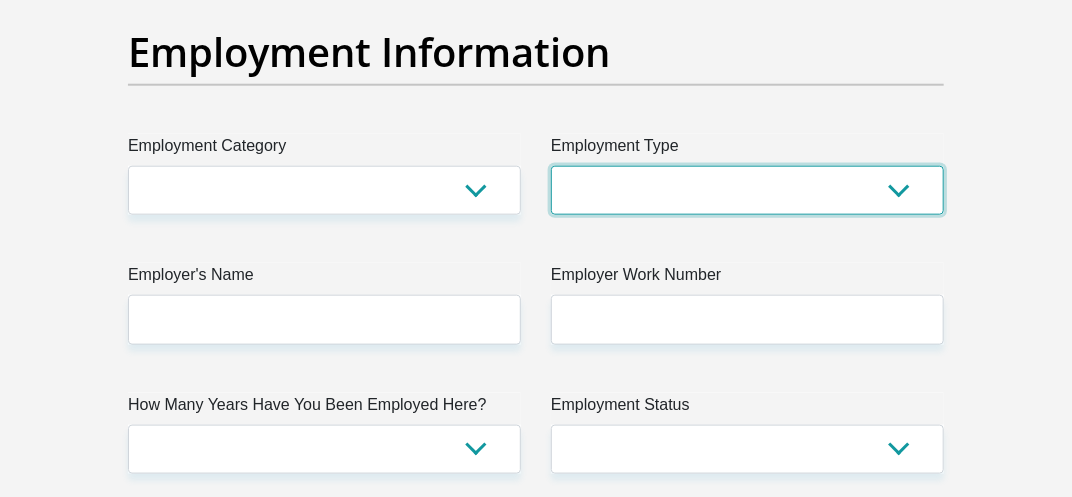 click on "College/Lecturer
Craft Seller
Creative
Driver
Executive
Farmer
Forces - Non Commissioned
Forces - Officer
Hawker
Housewife
Labourer
Licenced Professional
Manager
Miner
Non Licenced Professional
Office Staff/Clerk
Outside Worker
Pensioner
Permanent Teacher
Production/Manufacturing
Sales
Self-Employed
Semi-Professional Worker
Service Industry  Social Worker  Student" at bounding box center [747, 190] 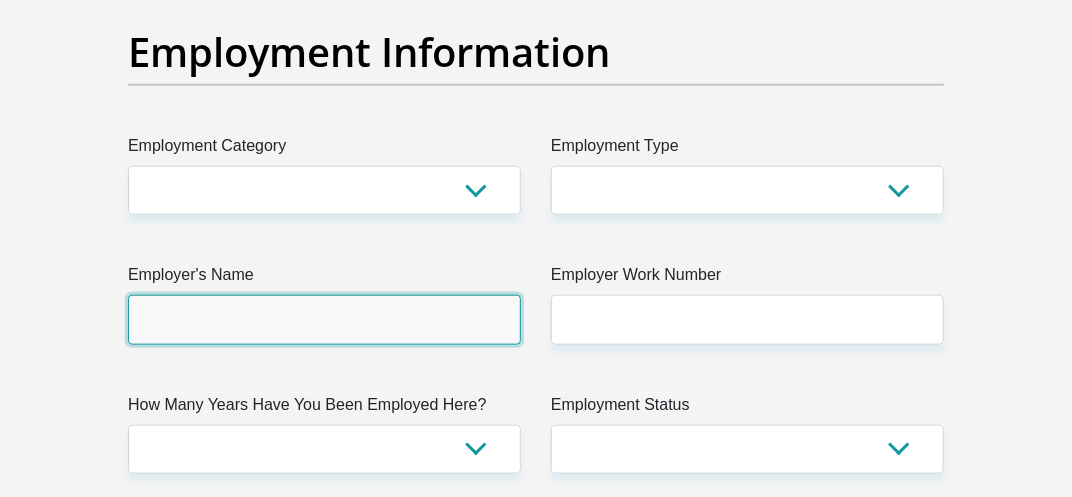 click on "Employer's Name" at bounding box center (324, 319) 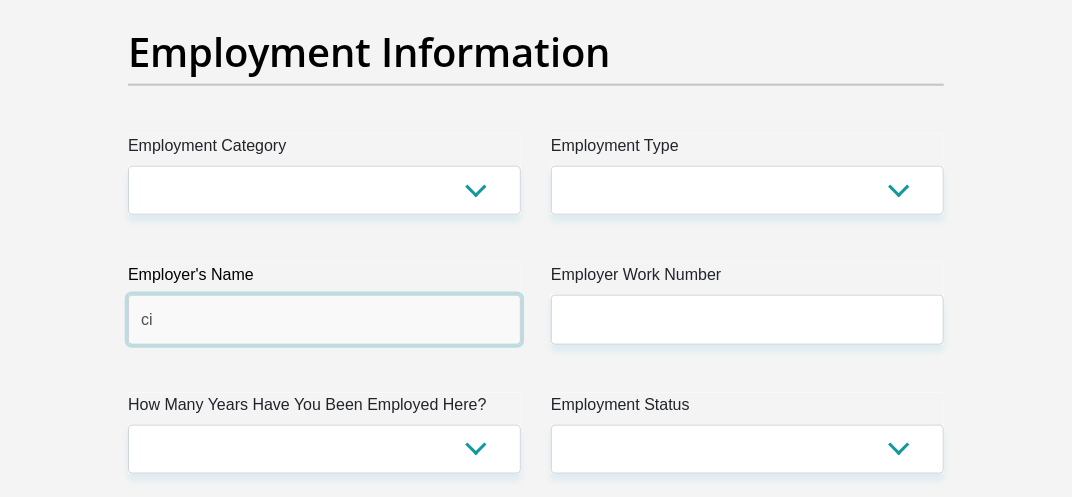 type on "c" 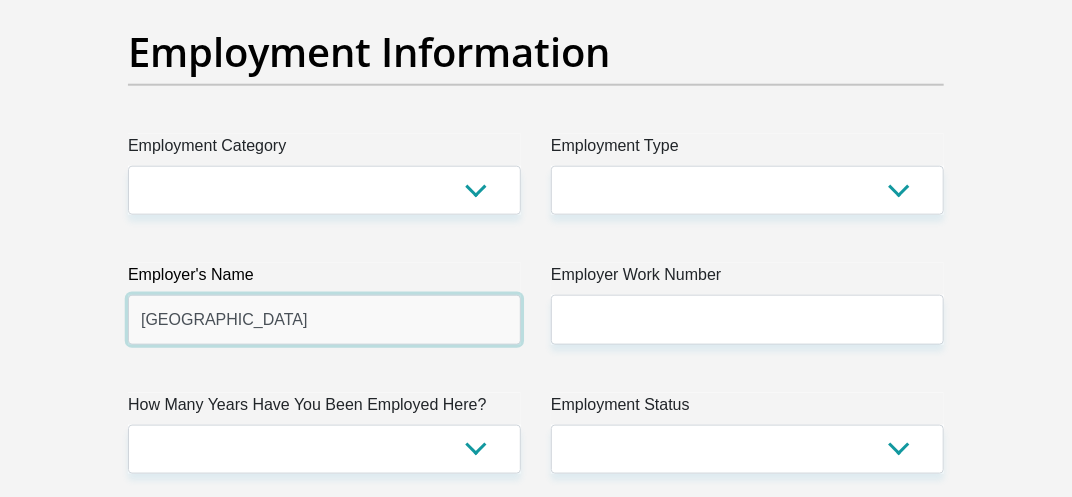 type on "[GEOGRAPHIC_DATA]" 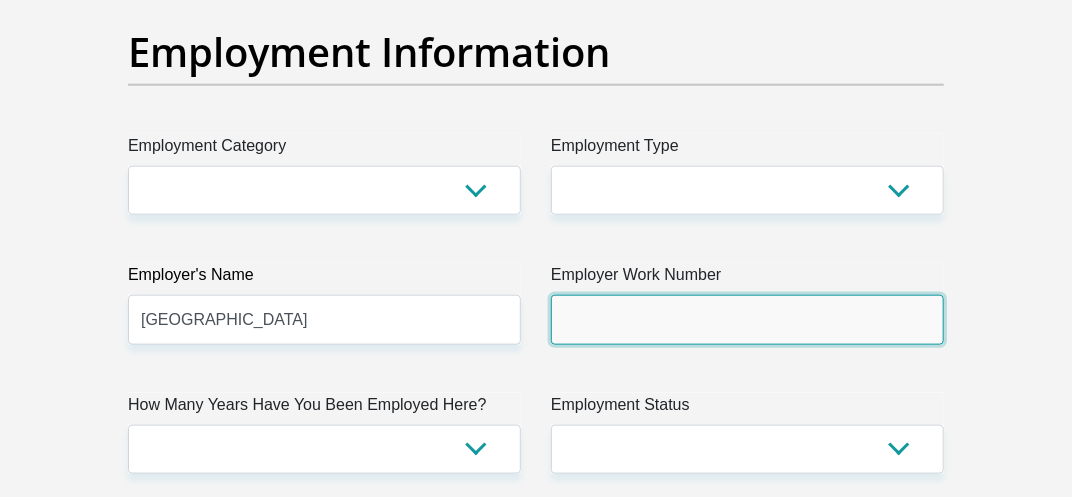 click on "Employer Work Number" at bounding box center [747, 319] 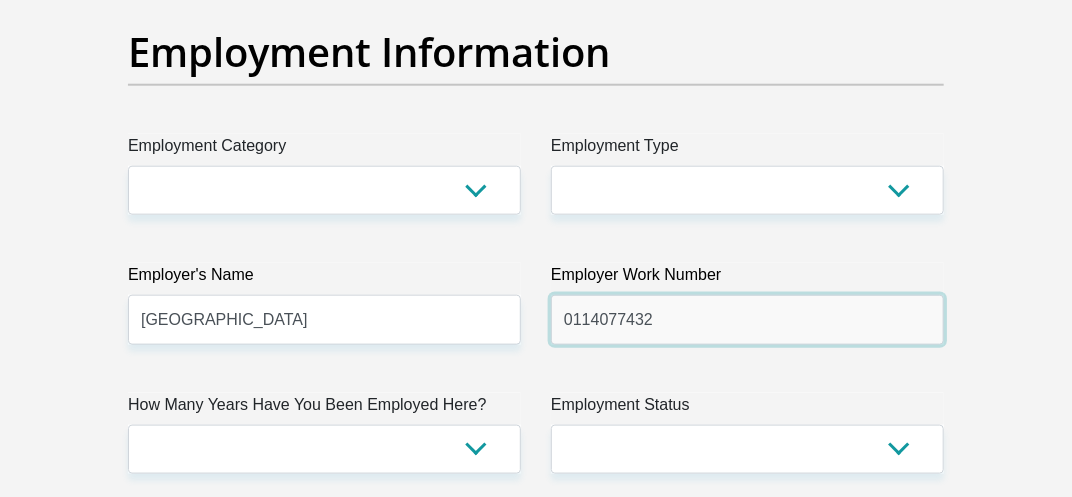 type on "0114077432" 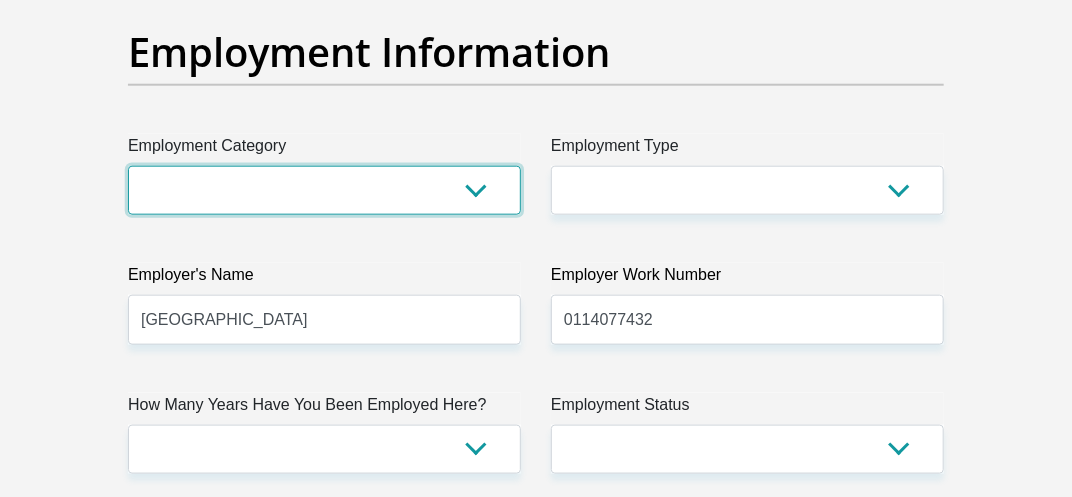 click on "AGRICULTURE
ALCOHOL & TOBACCO
CONSTRUCTION MATERIALS
METALLURGY
EQUIPMENT FOR RENEWABLE ENERGY
SPECIALIZED CONTRACTORS
CAR
GAMING (INCL. INTERNET
OTHER WHOLESALE
UNLICENSED PHARMACEUTICALS
CURRENCY EXCHANGE HOUSES
OTHER FINANCIAL INSTITUTIONS & INSURANCE
REAL ESTATE AGENTS
OIL & GAS
OTHER MATERIALS (E.G. IRON ORE)
PRECIOUS STONES & PRECIOUS METALS
POLITICAL ORGANIZATIONS
RELIGIOUS ORGANIZATIONS(NOT SECTS)
ACTI. HAVING BUSINESS DEAL WITH PUBLIC ADMINISTRATION
LAUNDROMATS" at bounding box center [324, 190] 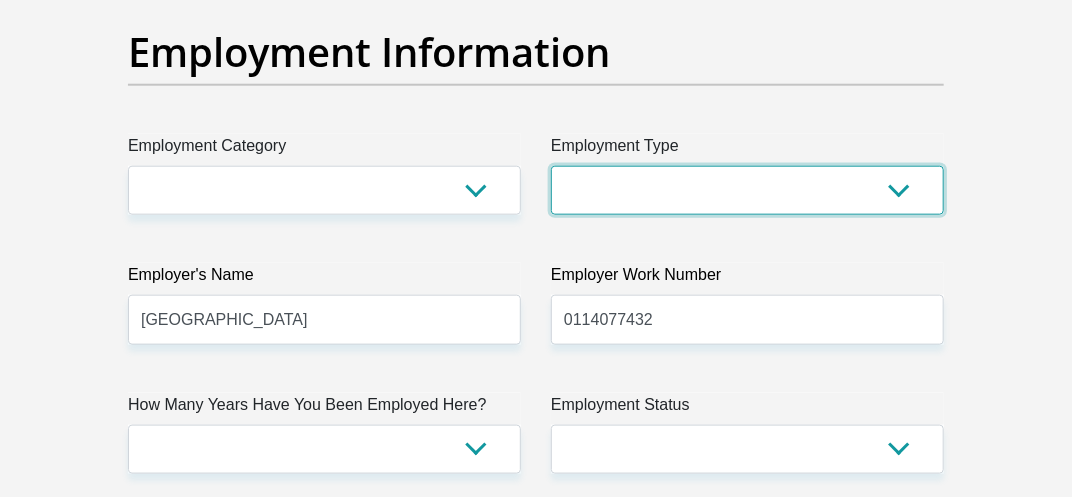 click on "College/Lecturer
Craft Seller
Creative
Driver
Executive
Farmer
Forces - Non Commissioned
Forces - Officer
Hawker
Housewife
Labourer
Licenced Professional
Manager
Miner
Non Licenced Professional
Office Staff/Clerk
Outside Worker
Pensioner
Permanent Teacher
Production/Manufacturing
Sales
Self-Employed
Semi-Professional Worker
Service Industry  Social Worker  Student" at bounding box center [747, 190] 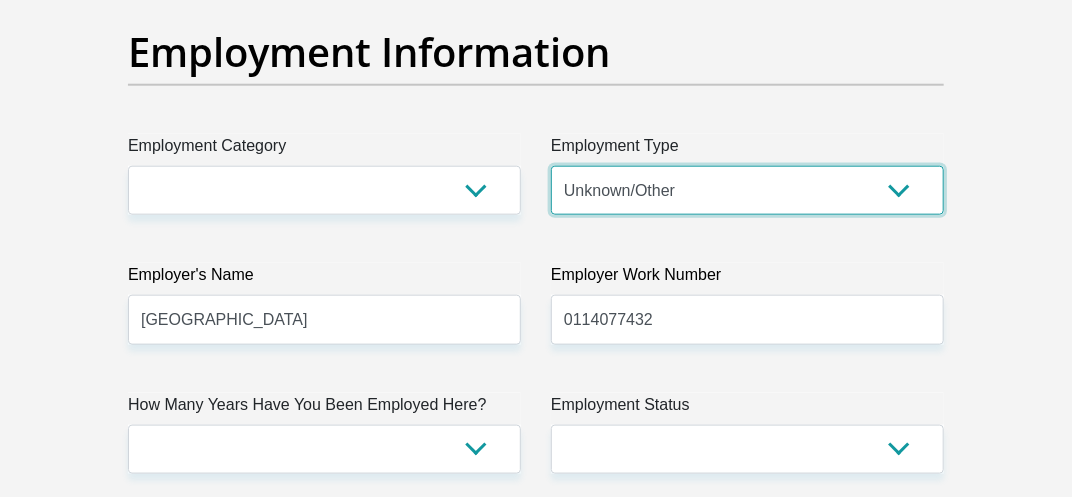 click on "College/Lecturer
Craft Seller
Creative
Driver
Executive
Farmer
Forces - Non Commissioned
Forces - Officer
Hawker
Housewife
Labourer
Licenced Professional
Manager
Miner
Non Licenced Professional
Office Staff/Clerk
Outside Worker
Pensioner
Permanent Teacher
Production/Manufacturing
Sales
Self-Employed
Semi-Professional Worker
Service Industry  Social Worker  Student" at bounding box center [747, 190] 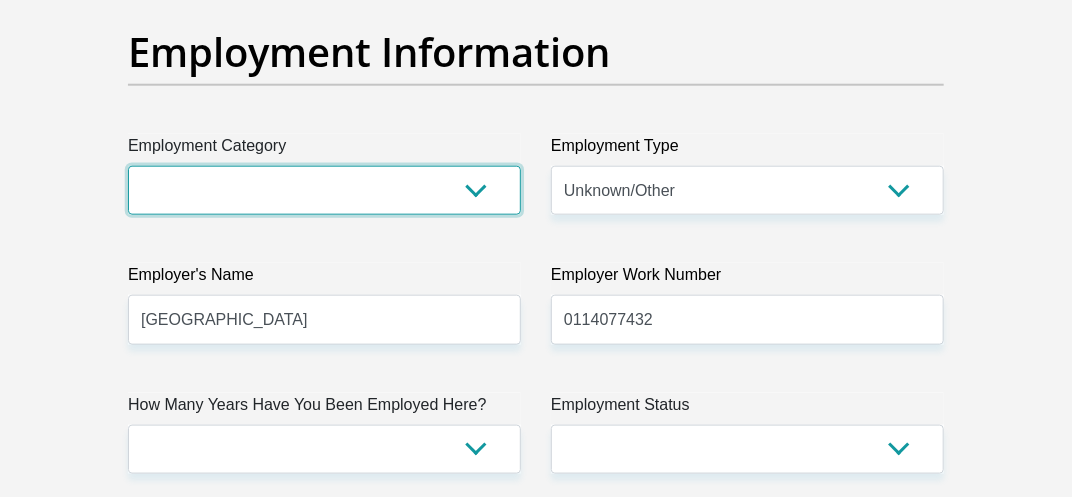 click on "AGRICULTURE
ALCOHOL & TOBACCO
CONSTRUCTION MATERIALS
METALLURGY
EQUIPMENT FOR RENEWABLE ENERGY
SPECIALIZED CONTRACTORS
CAR
GAMING (INCL. INTERNET
OTHER WHOLESALE
UNLICENSED PHARMACEUTICALS
CURRENCY EXCHANGE HOUSES
OTHER FINANCIAL INSTITUTIONS & INSURANCE
REAL ESTATE AGENTS
OIL & GAS
OTHER MATERIALS (E.G. IRON ORE)
PRECIOUS STONES & PRECIOUS METALS
POLITICAL ORGANIZATIONS
RELIGIOUS ORGANIZATIONS(NOT SECTS)
ACTI. HAVING BUSINESS DEAL WITH PUBLIC ADMINISTRATION
LAUNDROMATS" at bounding box center [324, 190] 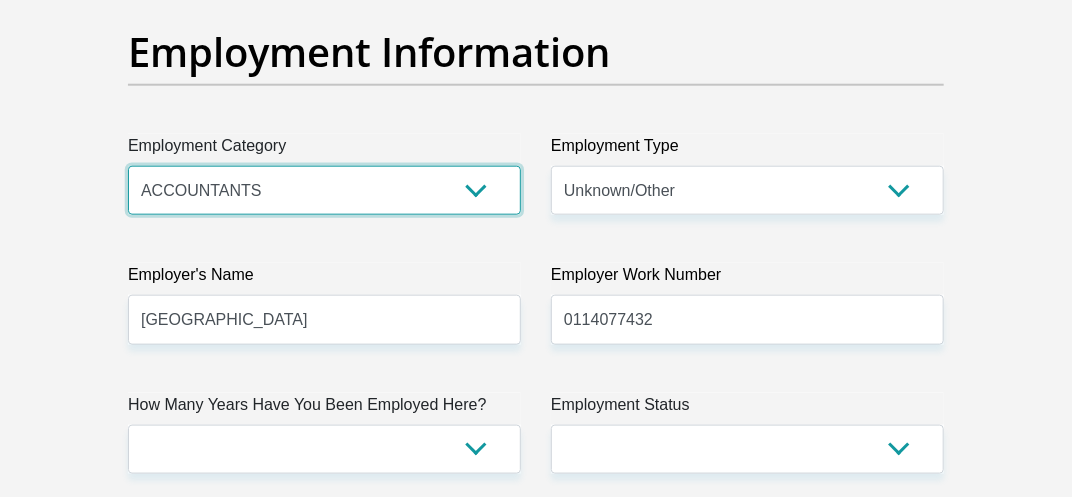click on "AGRICULTURE
ALCOHOL & TOBACCO
CONSTRUCTION MATERIALS
METALLURGY
EQUIPMENT FOR RENEWABLE ENERGY
SPECIALIZED CONTRACTORS
CAR
GAMING (INCL. INTERNET
OTHER WHOLESALE
UNLICENSED PHARMACEUTICALS
CURRENCY EXCHANGE HOUSES
OTHER FINANCIAL INSTITUTIONS & INSURANCE
REAL ESTATE AGENTS
OIL & GAS
OTHER MATERIALS (E.G. IRON ORE)
PRECIOUS STONES & PRECIOUS METALS
POLITICAL ORGANIZATIONS
RELIGIOUS ORGANIZATIONS(NOT SECTS)
ACTI. HAVING BUSINESS DEAL WITH PUBLIC ADMINISTRATION
LAUNDROMATS" at bounding box center [324, 190] 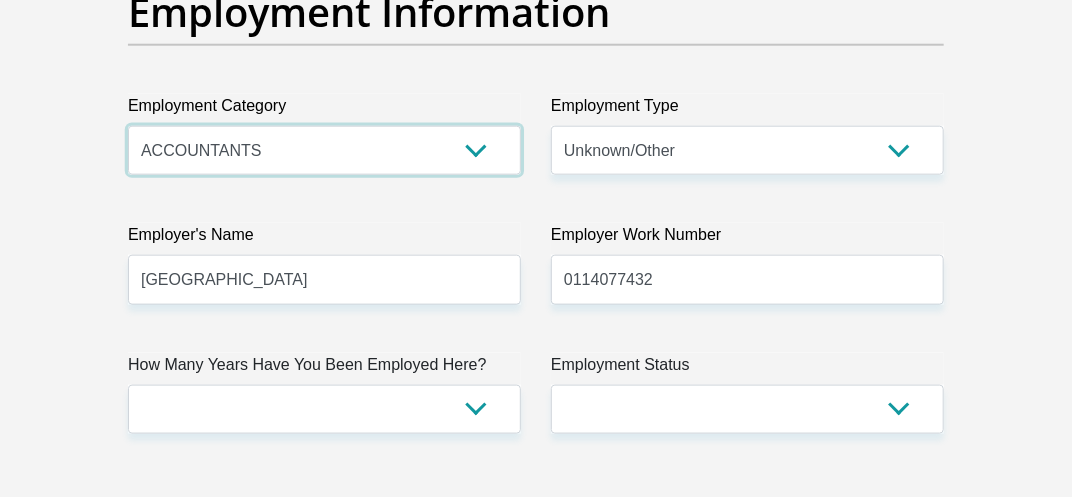 scroll, scrollTop: 3817, scrollLeft: 0, axis: vertical 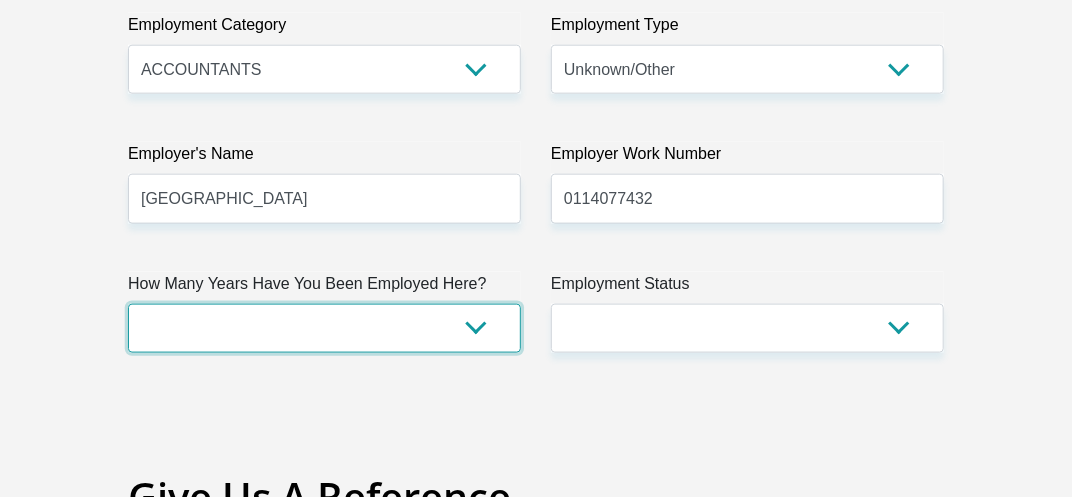 click on "less than 1 year
1-3 years
3-5 years
5+ years" at bounding box center (324, 328) 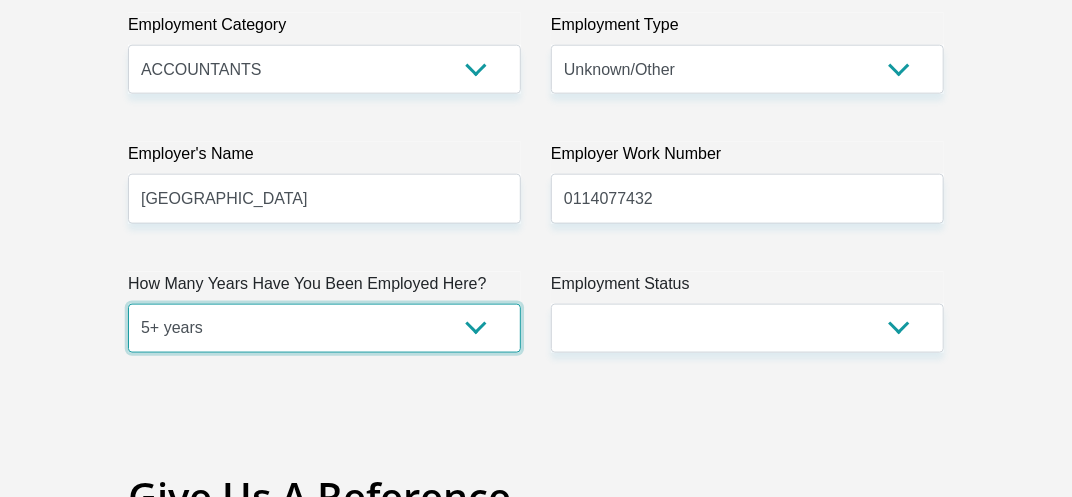 click on "less than 1 year
1-3 years
3-5 years
5+ years" at bounding box center [324, 328] 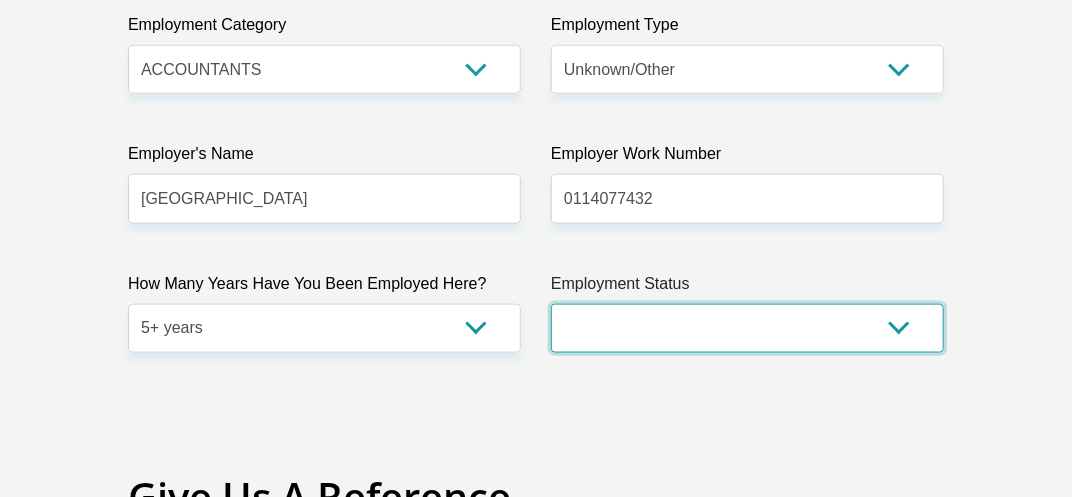 click on "Permanent/Full-time
Part-time/Casual
[DEMOGRAPHIC_DATA] Worker
Self-Employed
Housewife
Retired
Student
Medically Boarded
Disability
Unemployed" at bounding box center (747, 328) 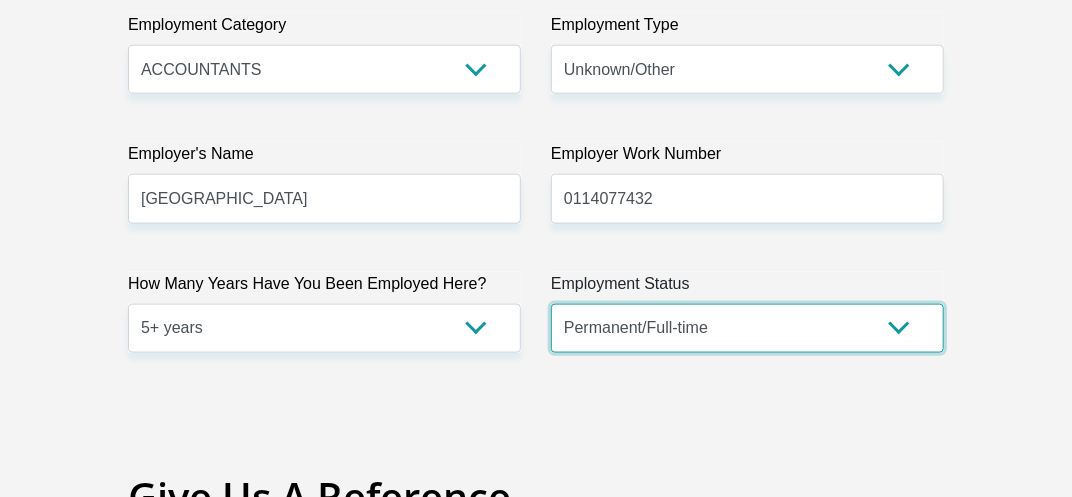 click on "Permanent/Full-time
Part-time/Casual
[DEMOGRAPHIC_DATA] Worker
Self-Employed
Housewife
Retired
Student
Medically Boarded
Disability
Unemployed" at bounding box center (747, 328) 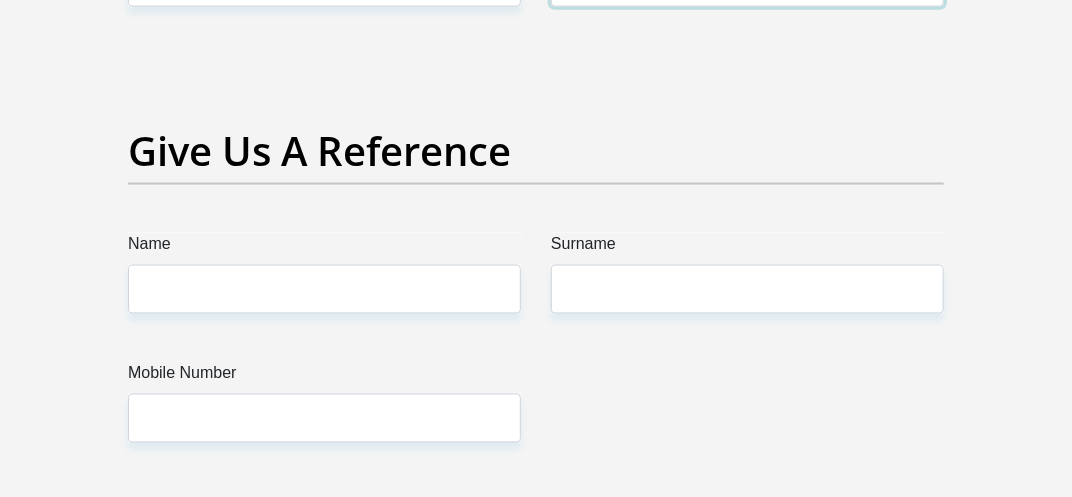 scroll, scrollTop: 4296, scrollLeft: 0, axis: vertical 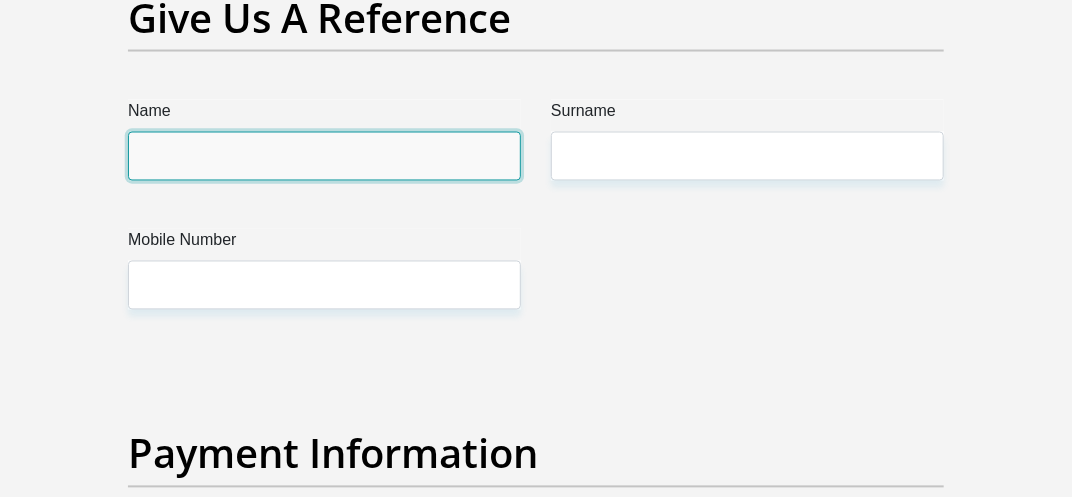 click on "Name" at bounding box center [324, 156] 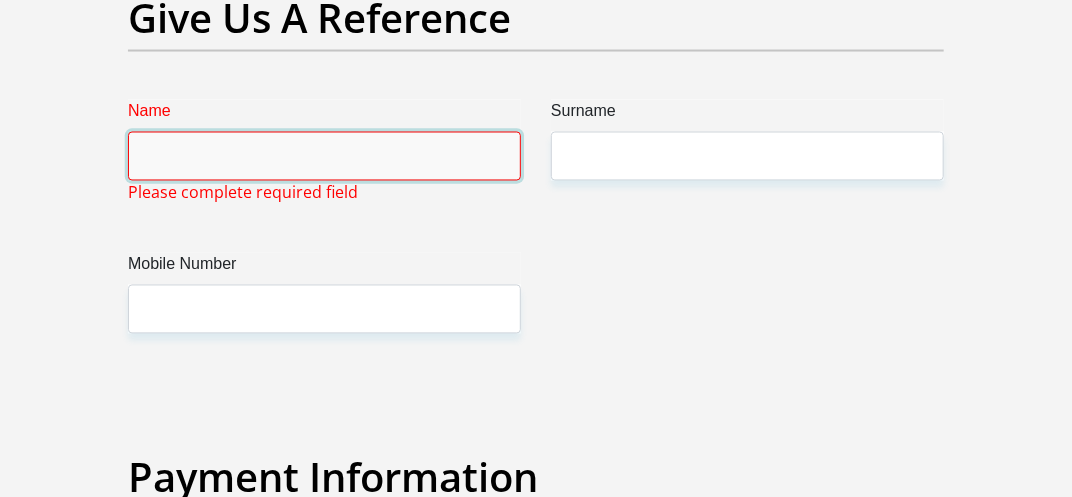 type on "m" 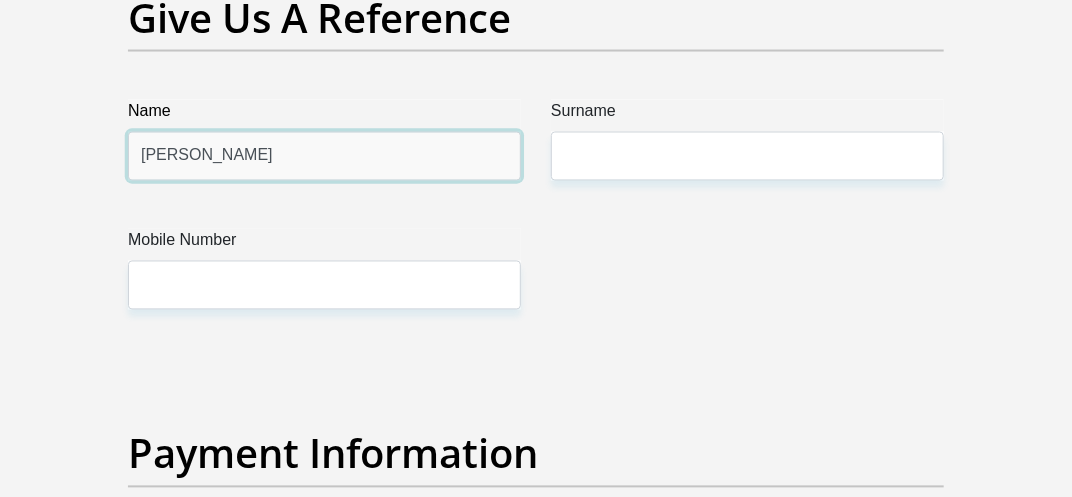 type on "[PERSON_NAME]" 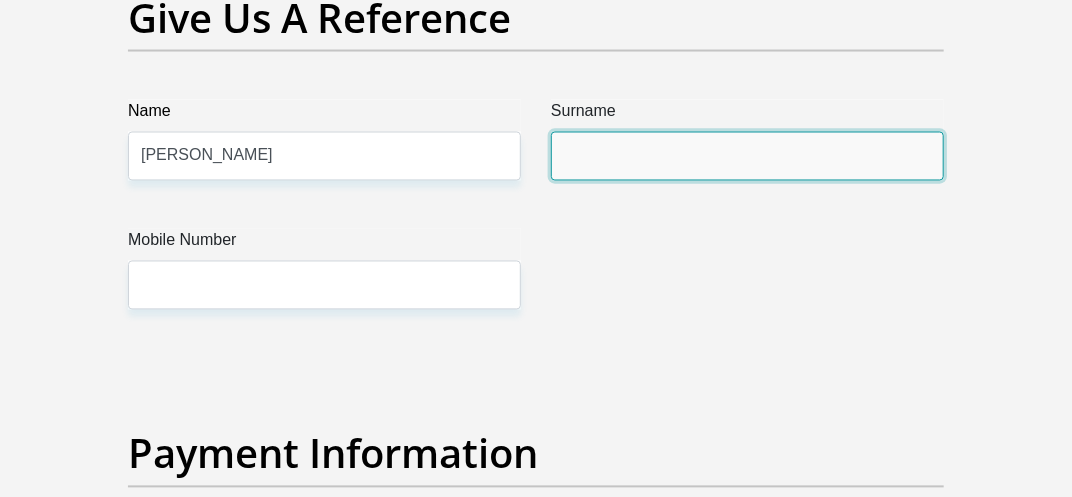 click on "Surname" at bounding box center [747, 156] 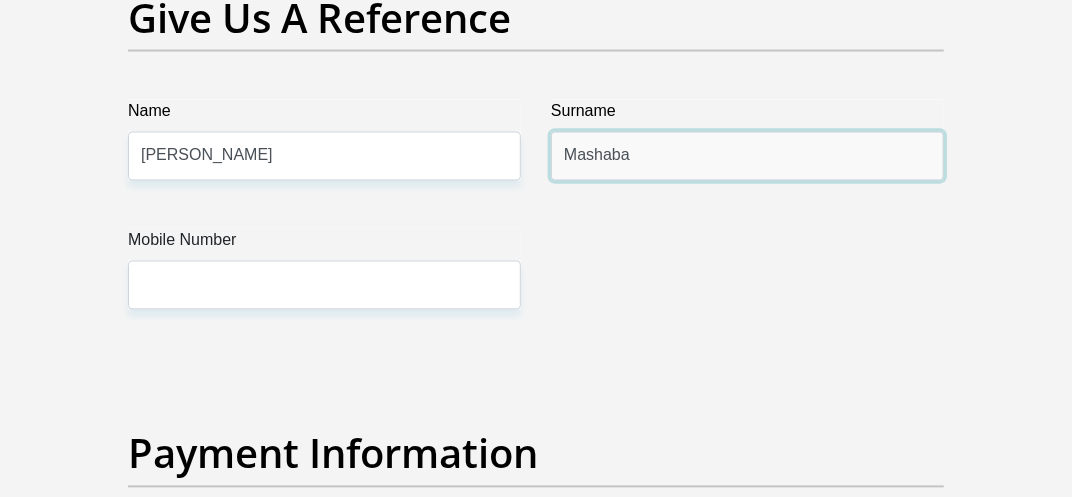type on "Mashaba" 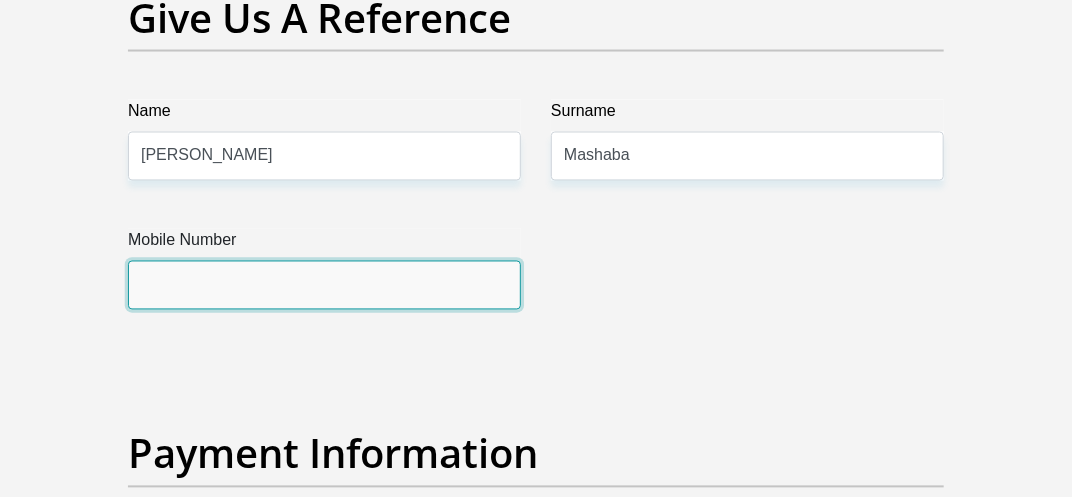 click on "Mobile Number" at bounding box center [324, 285] 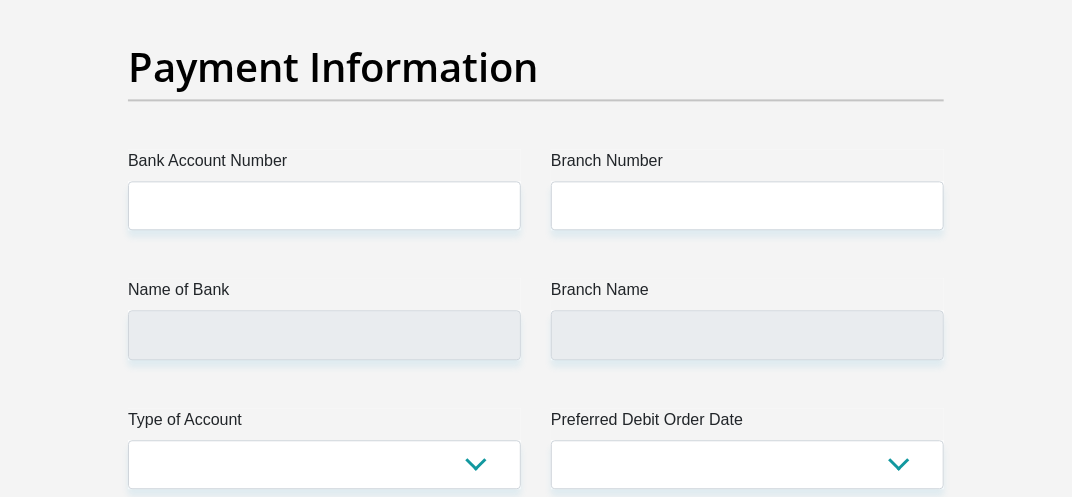 scroll, scrollTop: 4723, scrollLeft: 0, axis: vertical 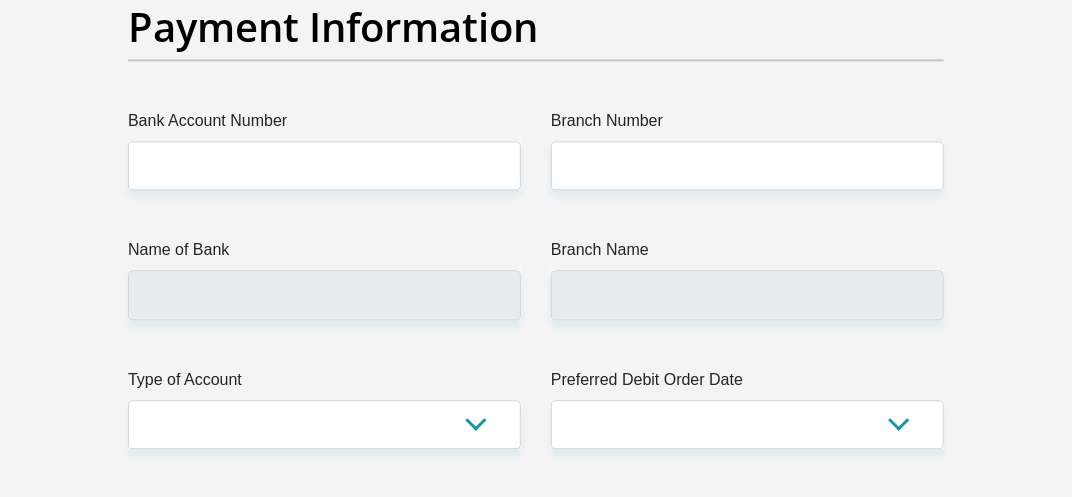 type on "0780764076" 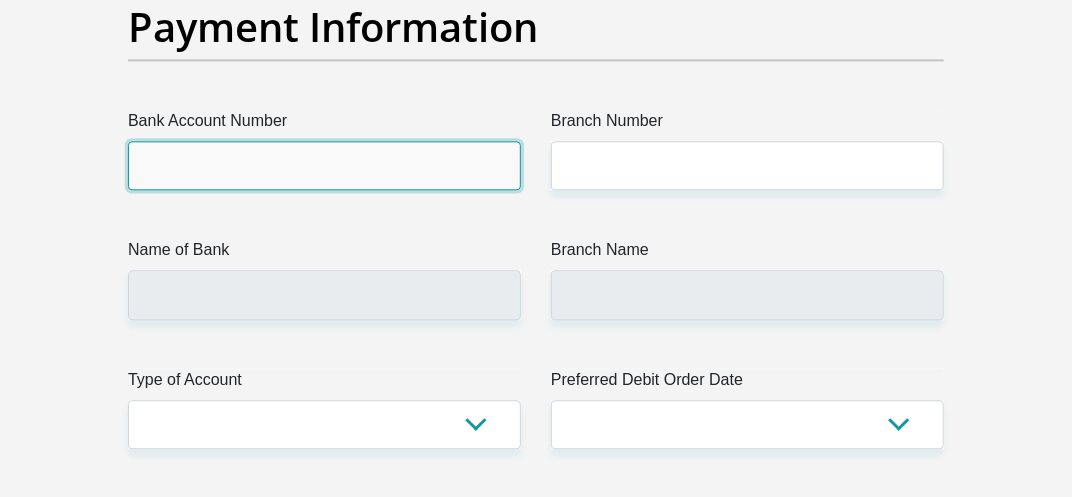 click on "Bank Account Number" at bounding box center [324, 165] 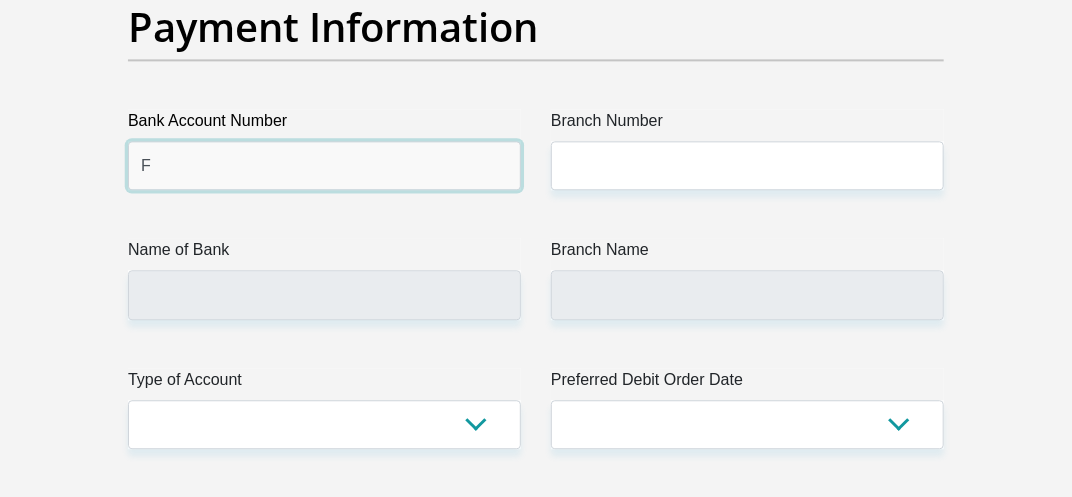 click on "F" at bounding box center (324, 165) 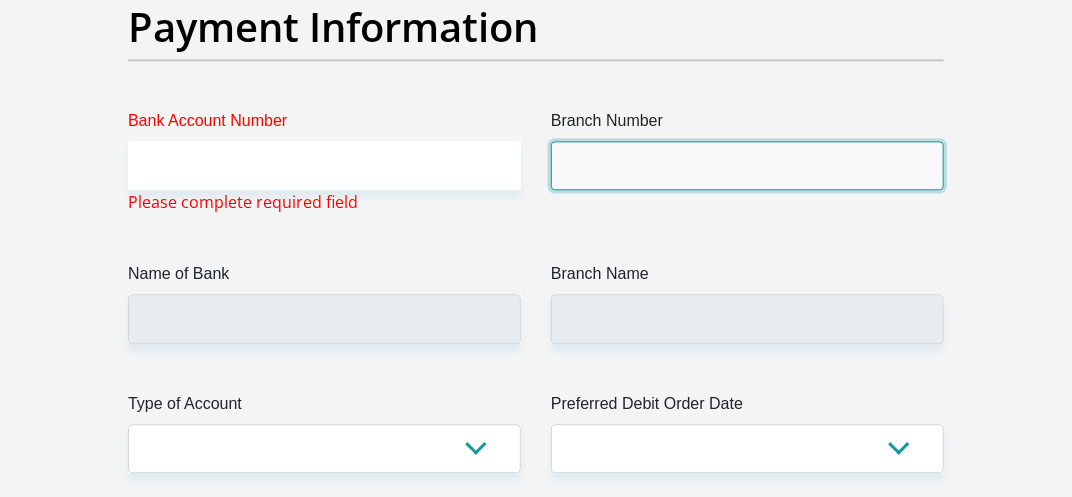 click on "Branch Number" at bounding box center [747, 165] 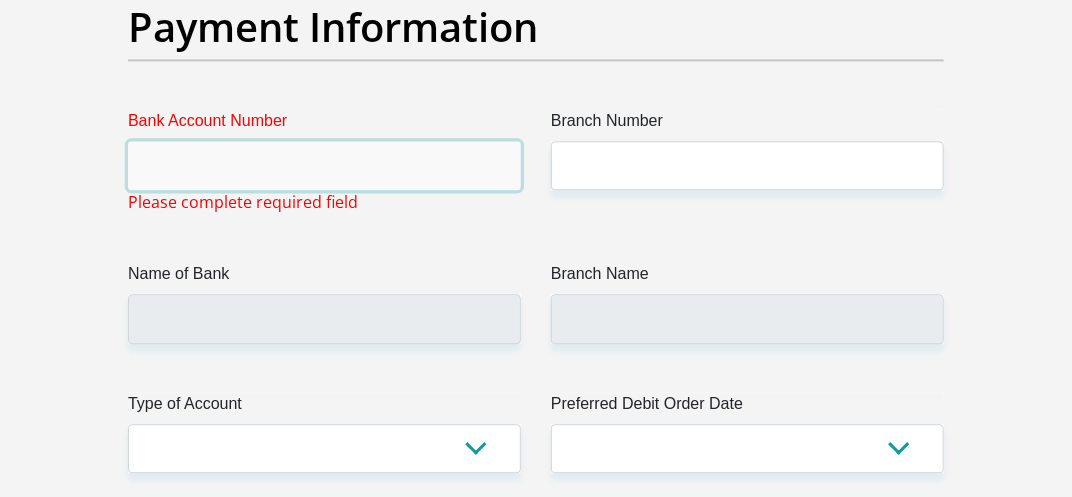 click on "Bank Account Number" at bounding box center (324, 165) 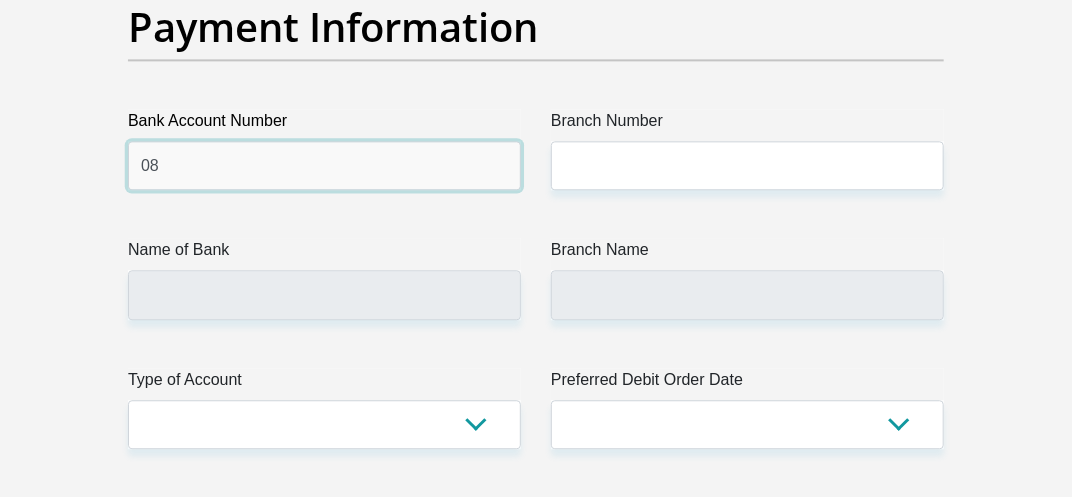 type on "0" 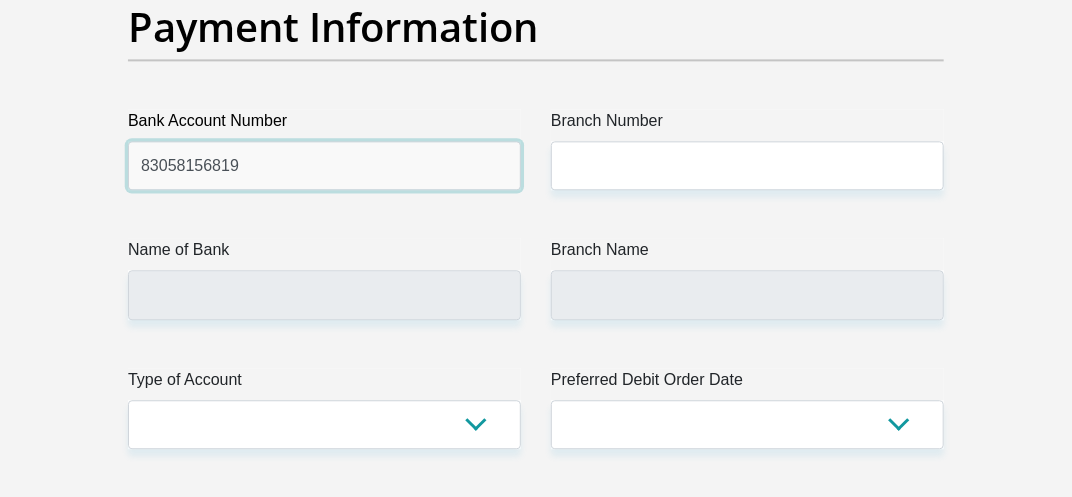 type on "83058156819" 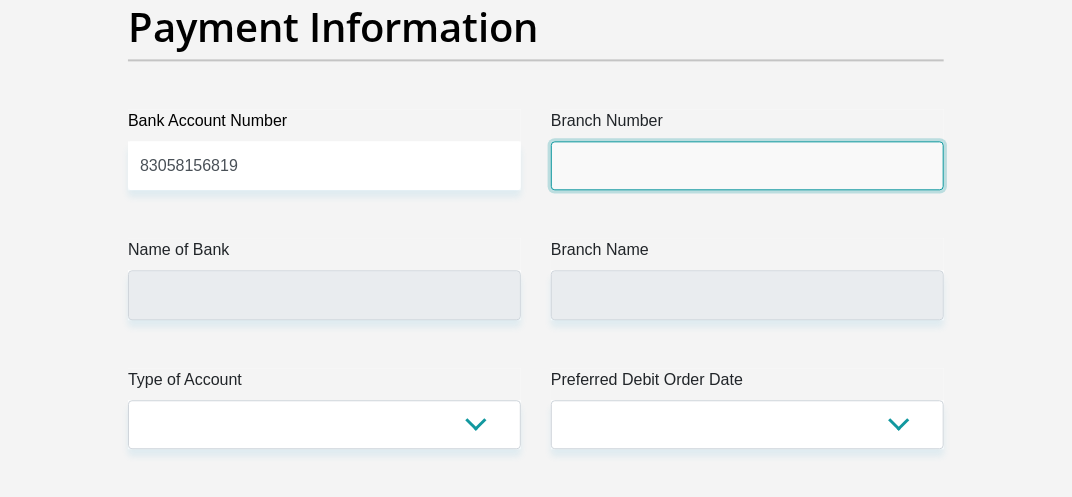 click on "Branch Number" at bounding box center (747, 165) 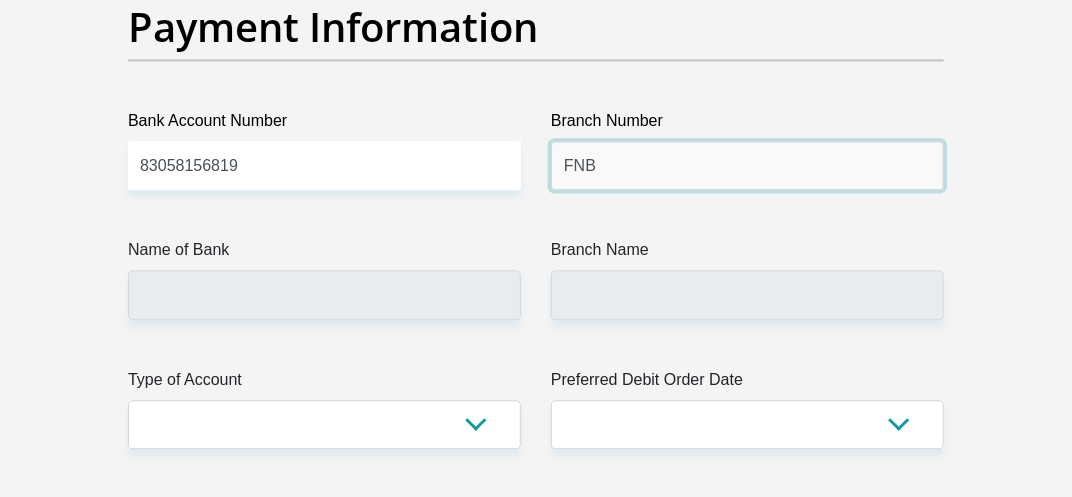 type on "FNB" 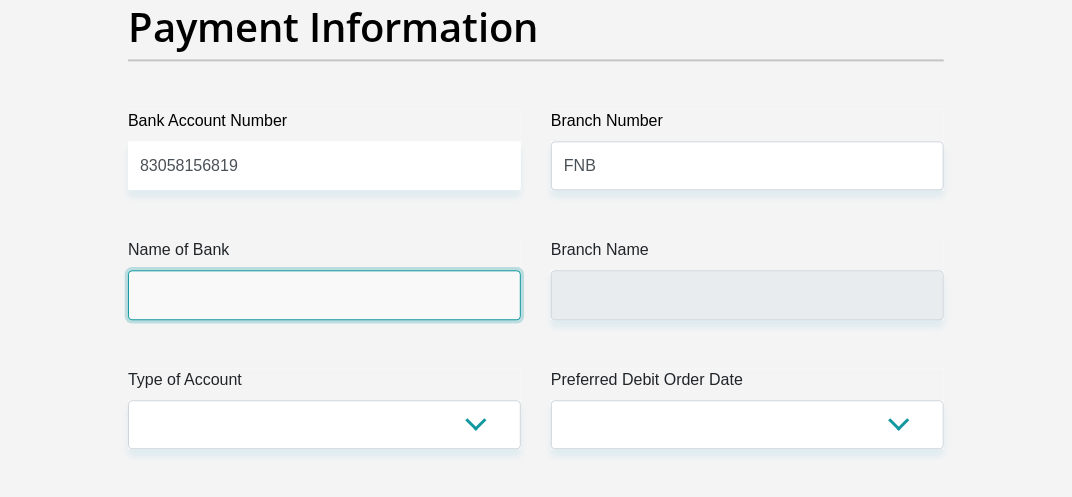 click on "Name of Bank" at bounding box center [324, 294] 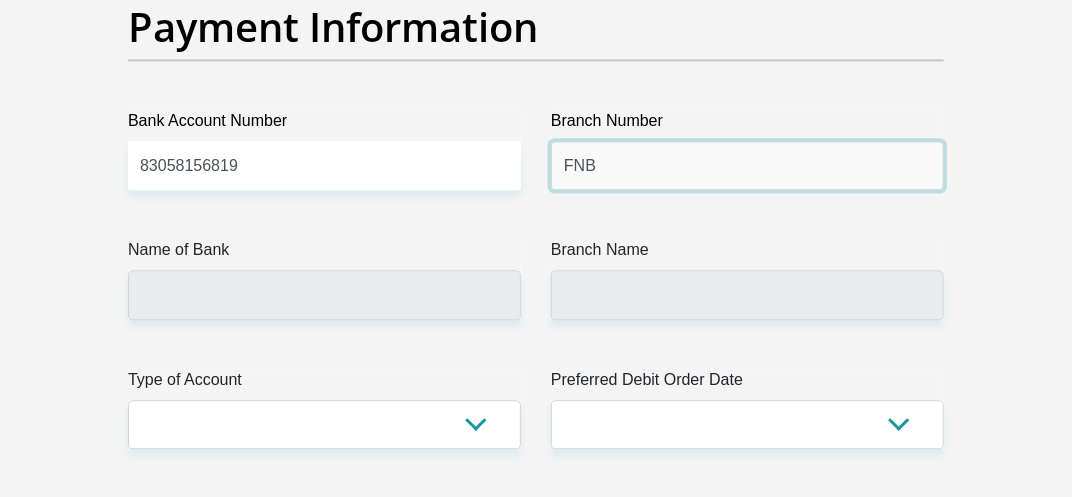 click on "FNB" at bounding box center (747, 165) 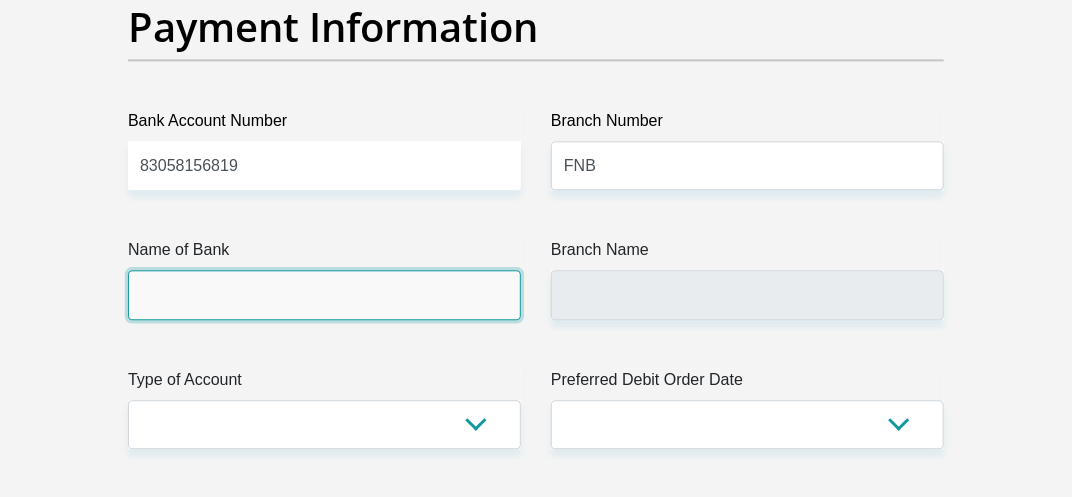 click on "Name of Bank" at bounding box center (324, 294) 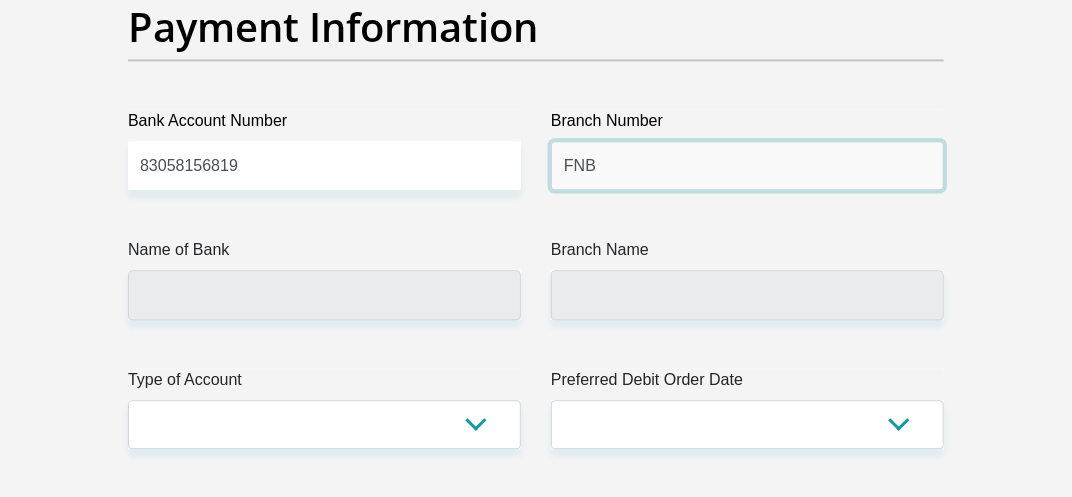 drag, startPoint x: 596, startPoint y: 228, endPoint x: 509, endPoint y: 243, distance: 88.28363 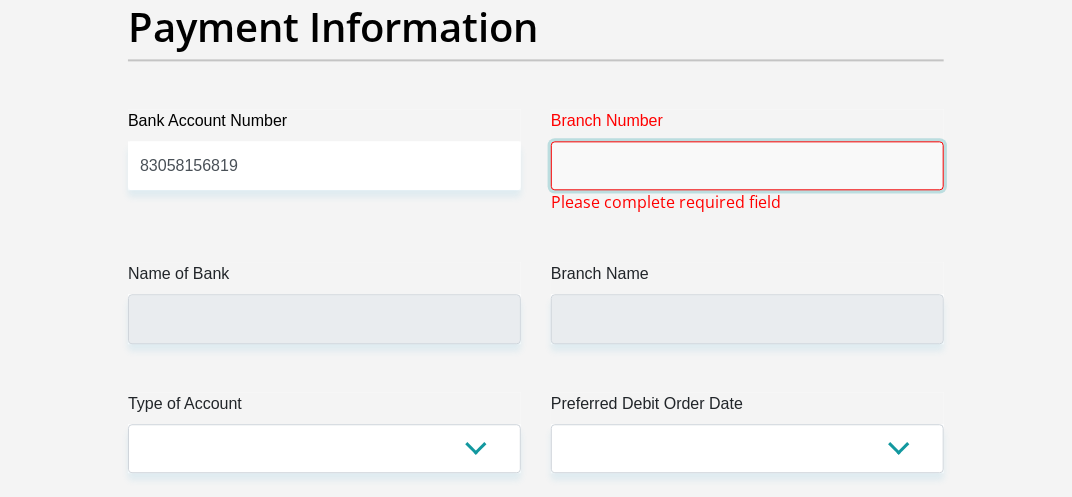 type 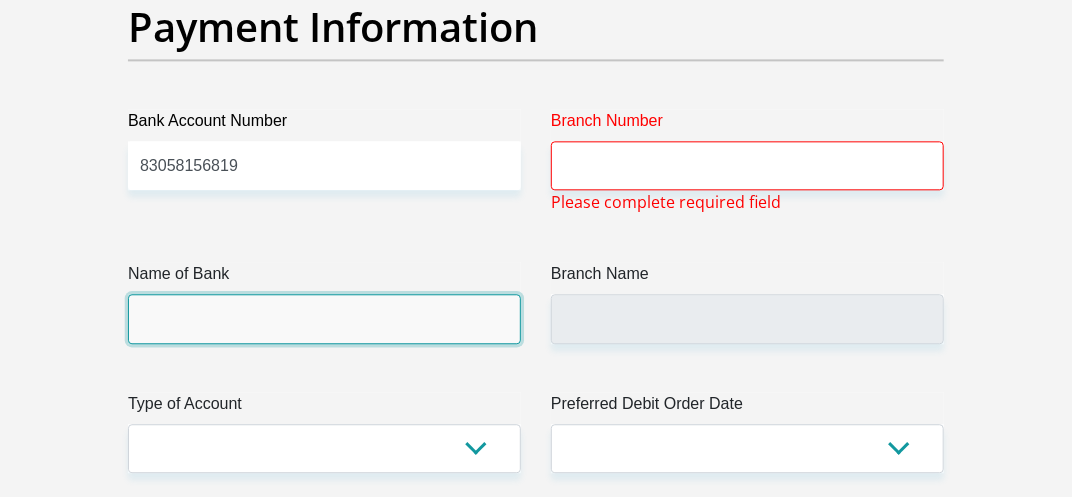 click on "Name of Bank" at bounding box center (324, 318) 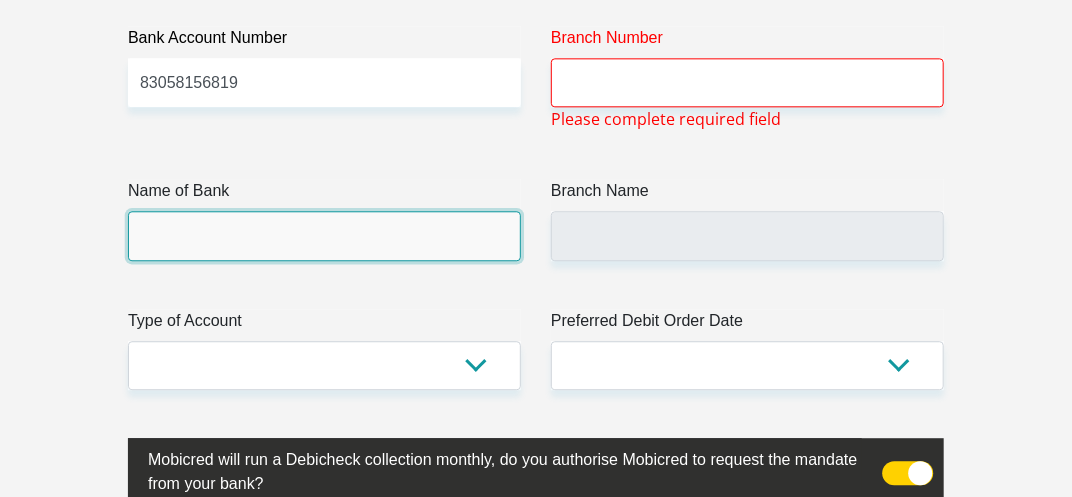 scroll, scrollTop: 4816, scrollLeft: 0, axis: vertical 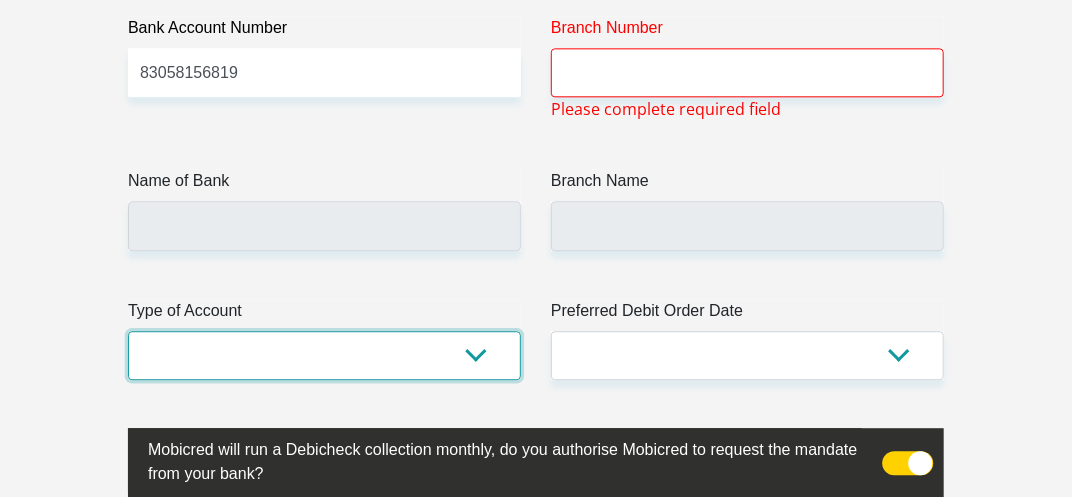 click on "Cheque
Savings" at bounding box center (324, 355) 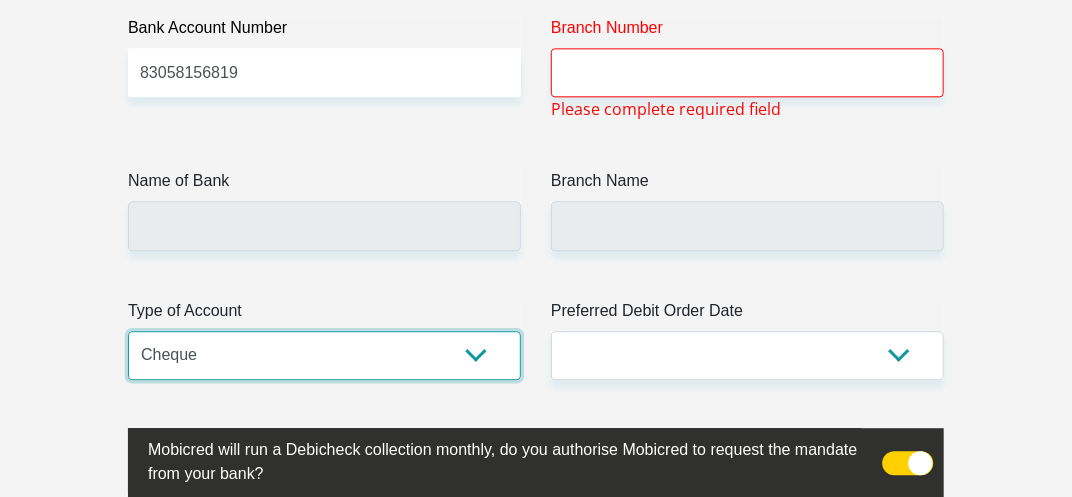 click on "Cheque
Savings" at bounding box center [324, 355] 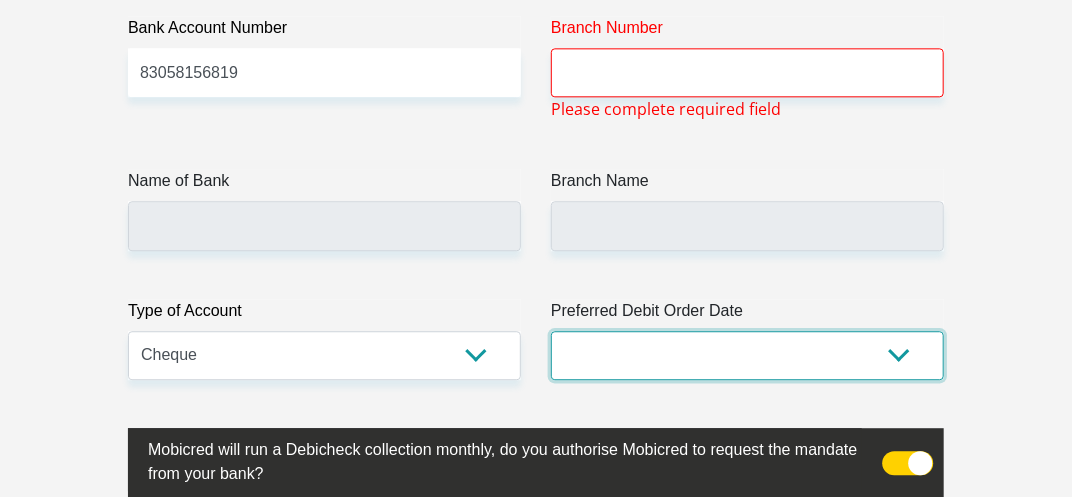 click on "1st
2nd
3rd
4th
5th
7th
18th
19th
20th
21st
22nd
23rd
24th
25th
26th
27th
28th
29th
30th" at bounding box center (747, 355) 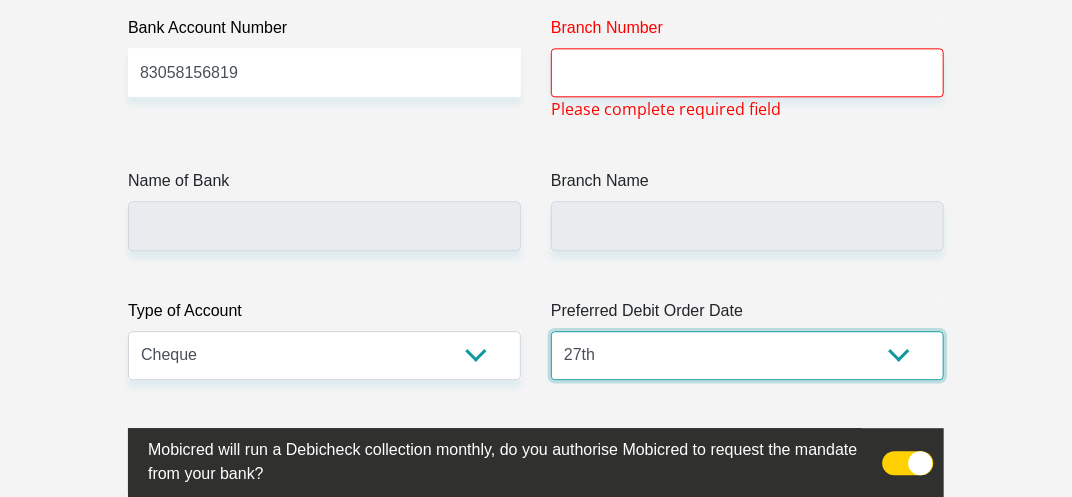 click on "1st
2nd
3rd
4th
5th
7th
18th
19th
20th
21st
22nd
23rd
24th
25th
26th
27th
28th
29th
30th" at bounding box center [747, 355] 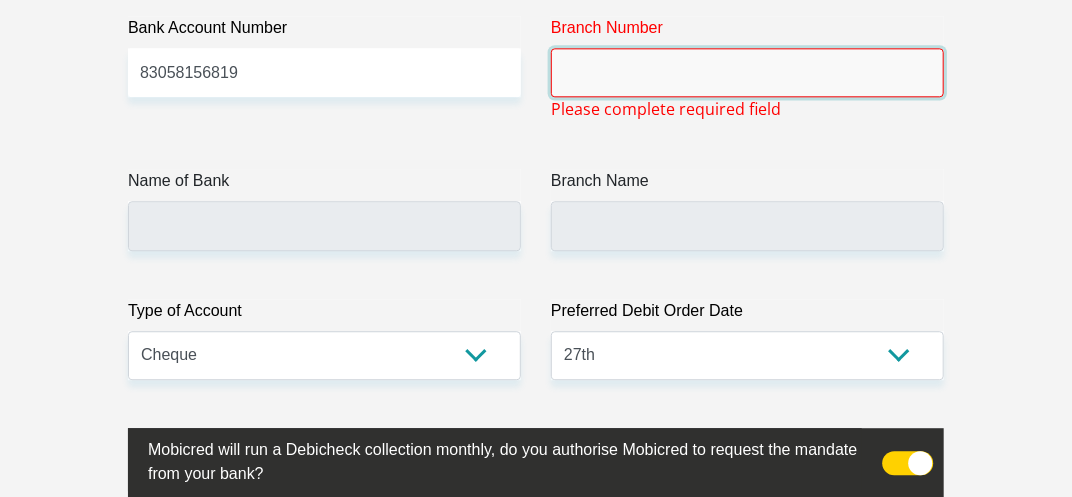 click on "Branch Number" at bounding box center [747, 72] 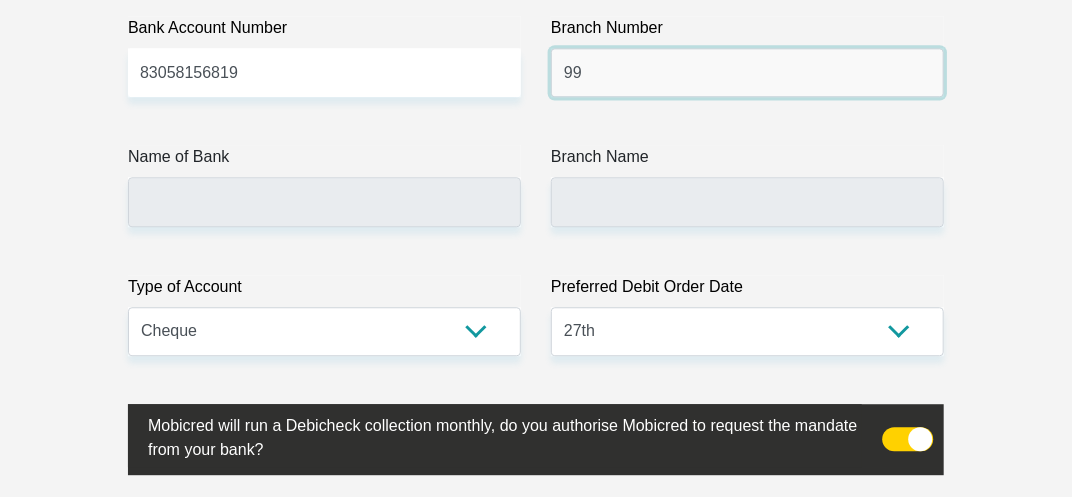 type on "9" 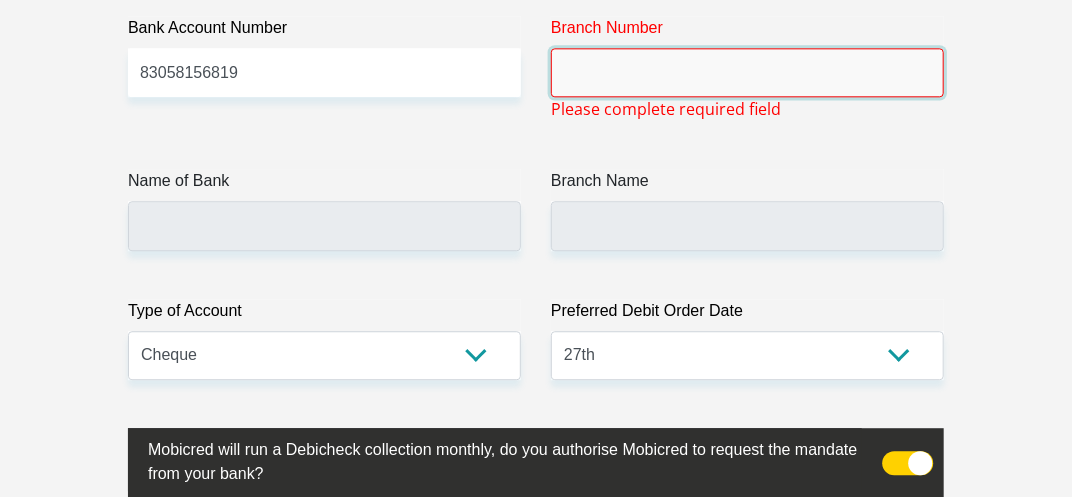 click on "Branch Number" at bounding box center [747, 72] 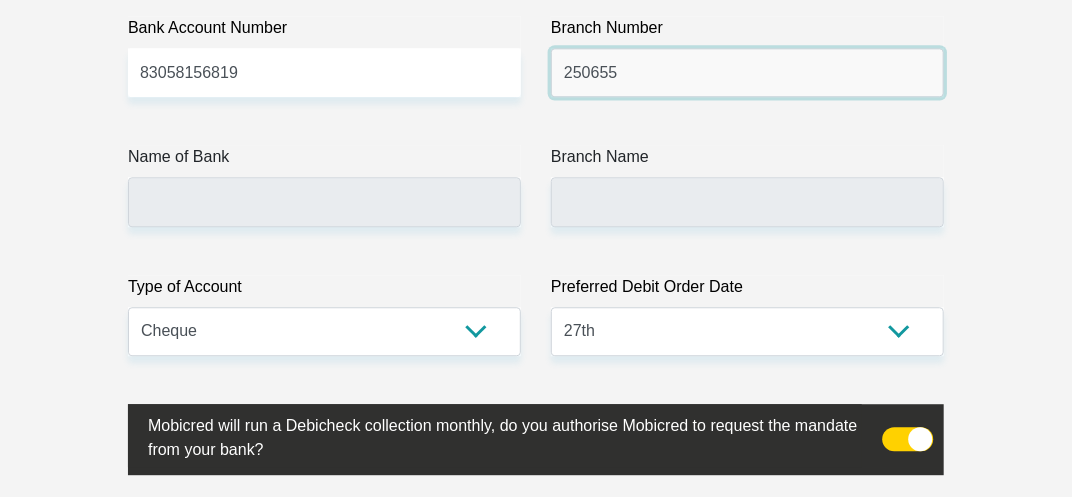 type on "250655" 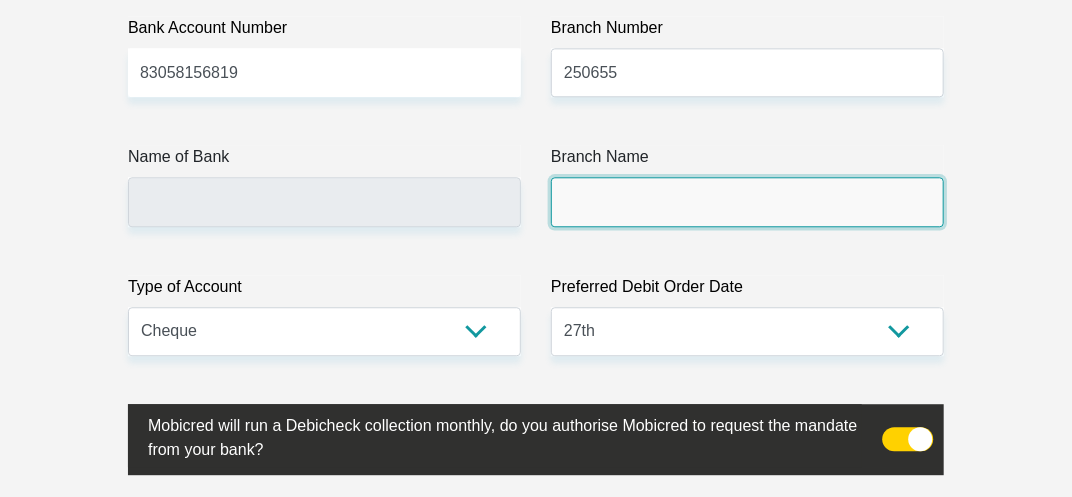 click on "Branch Name" at bounding box center (747, 201) 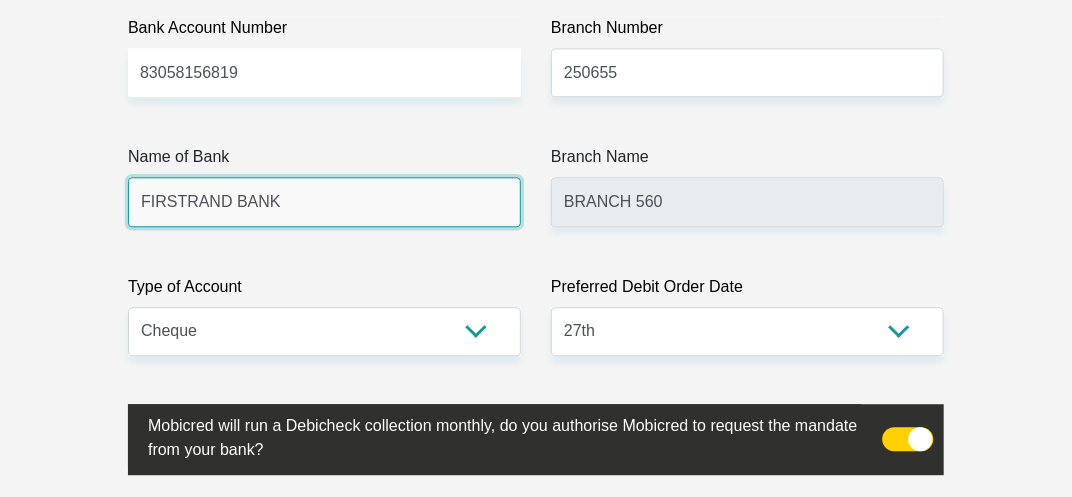 click on "FIRSTRAND BANK" at bounding box center (324, 201) 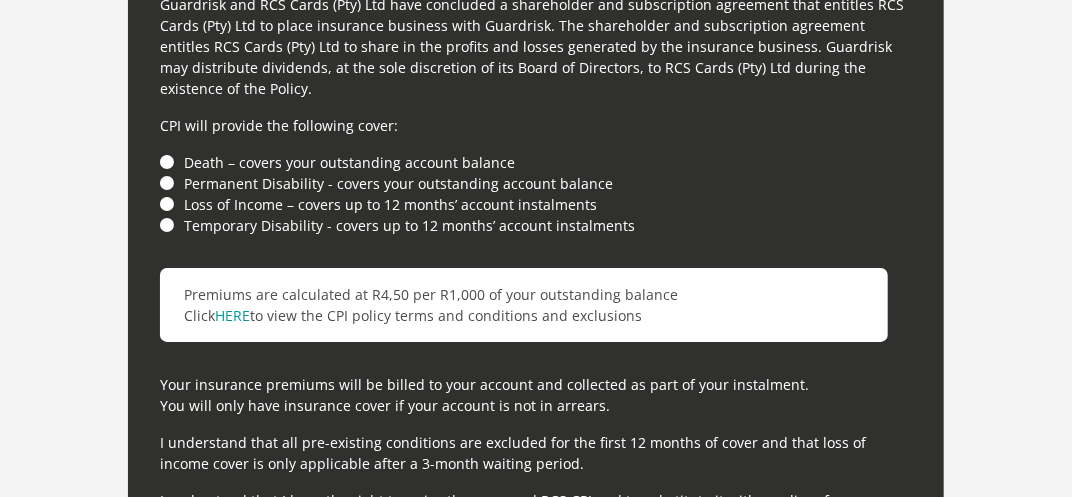 scroll, scrollTop: 5807, scrollLeft: 0, axis: vertical 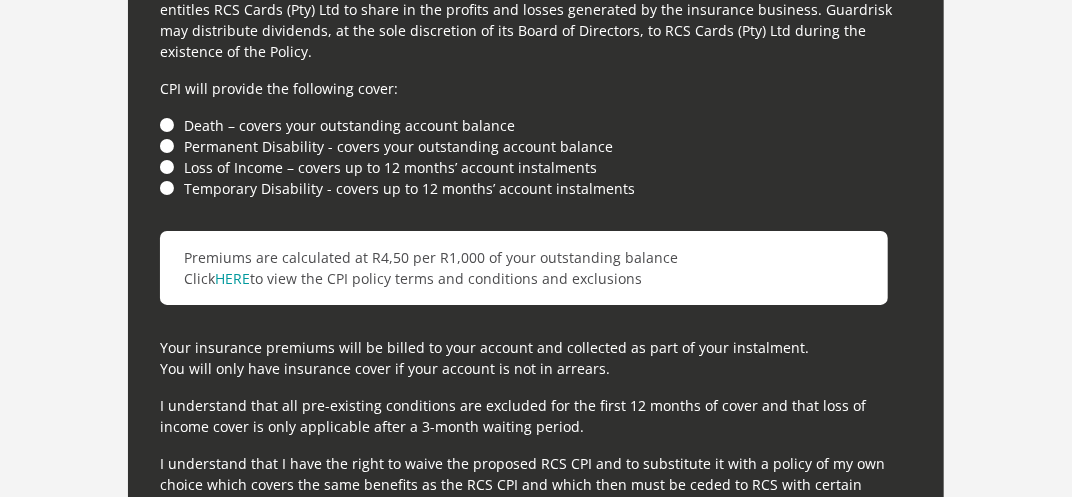 click on "Death – covers your outstanding account balance" at bounding box center (536, 125) 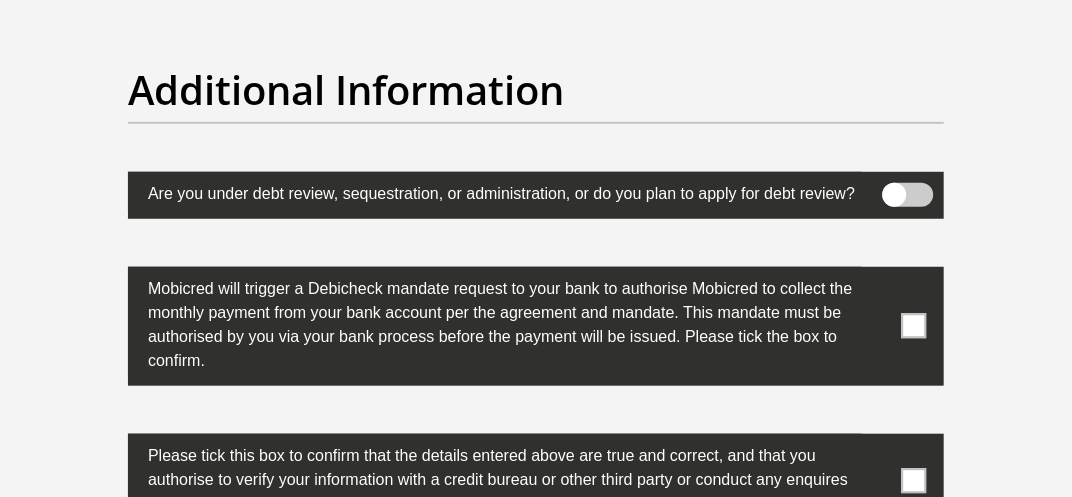 scroll, scrollTop: 6387, scrollLeft: 0, axis: vertical 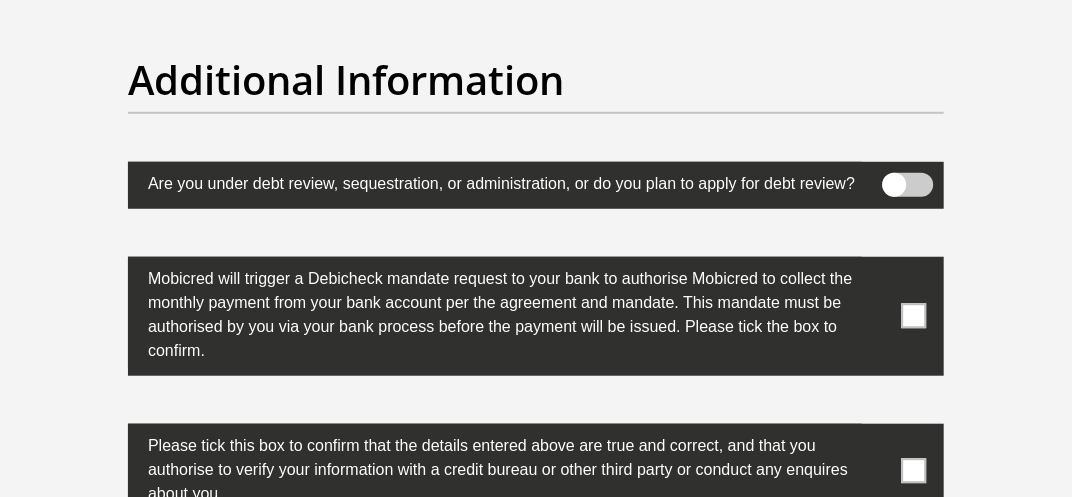 click at bounding box center (914, 316) 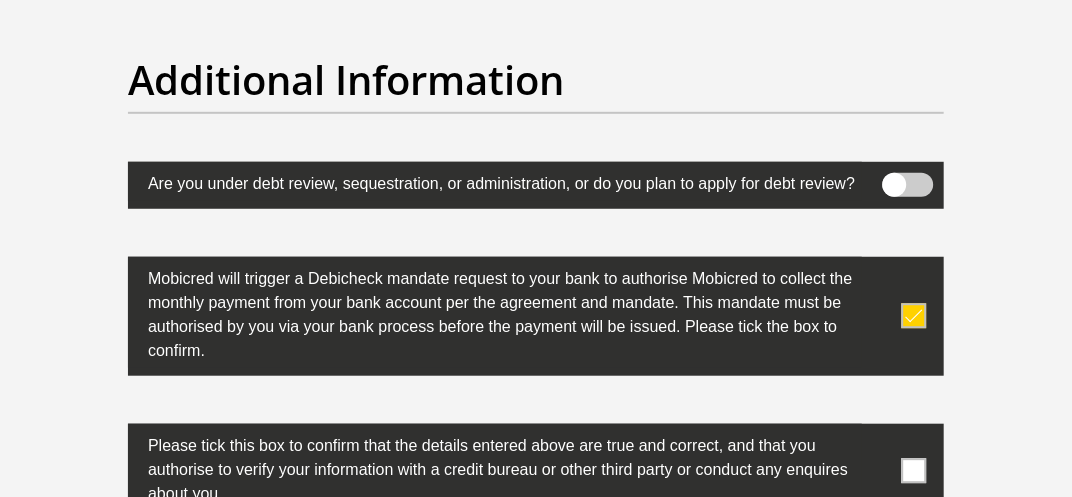 click at bounding box center (908, 185) 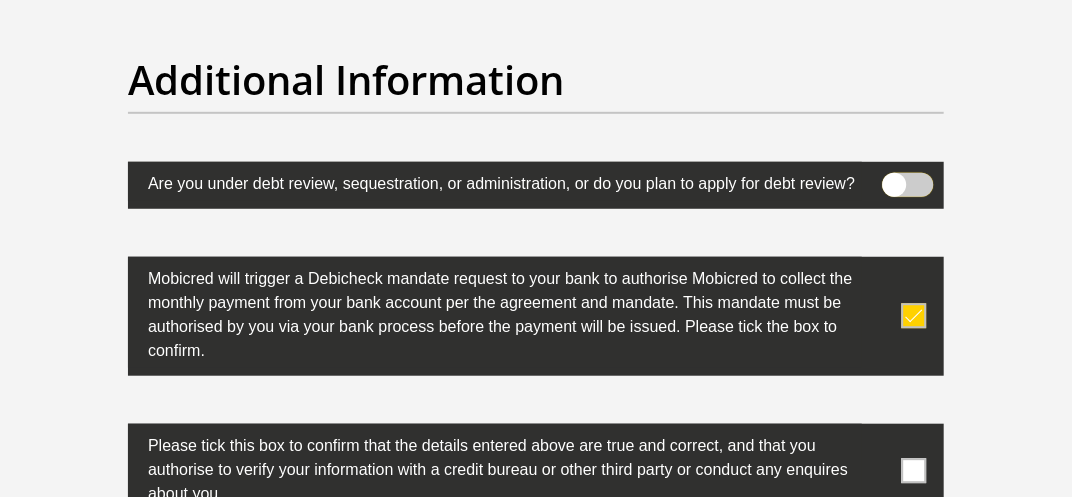 click at bounding box center (903, 179) 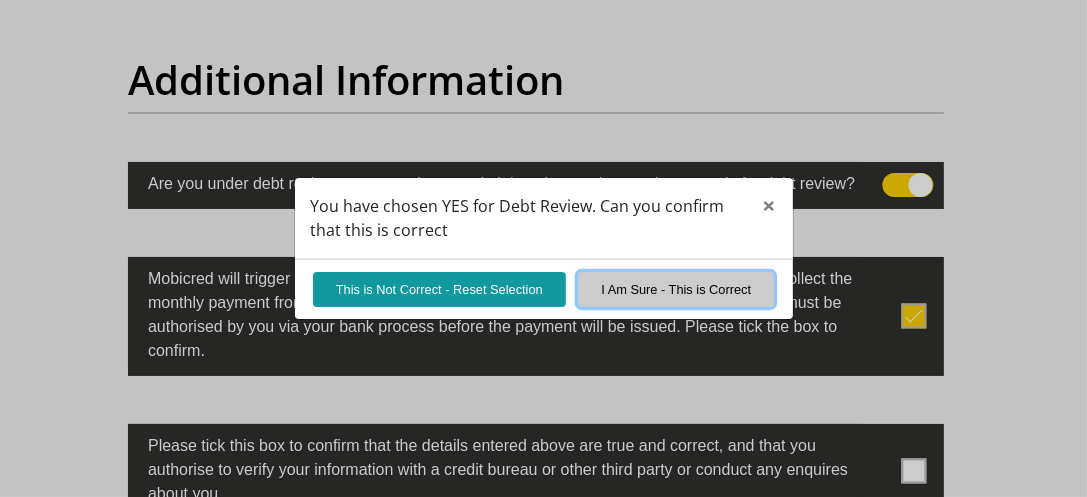 click on "I Am Sure - This is Correct" at bounding box center [676, 289] 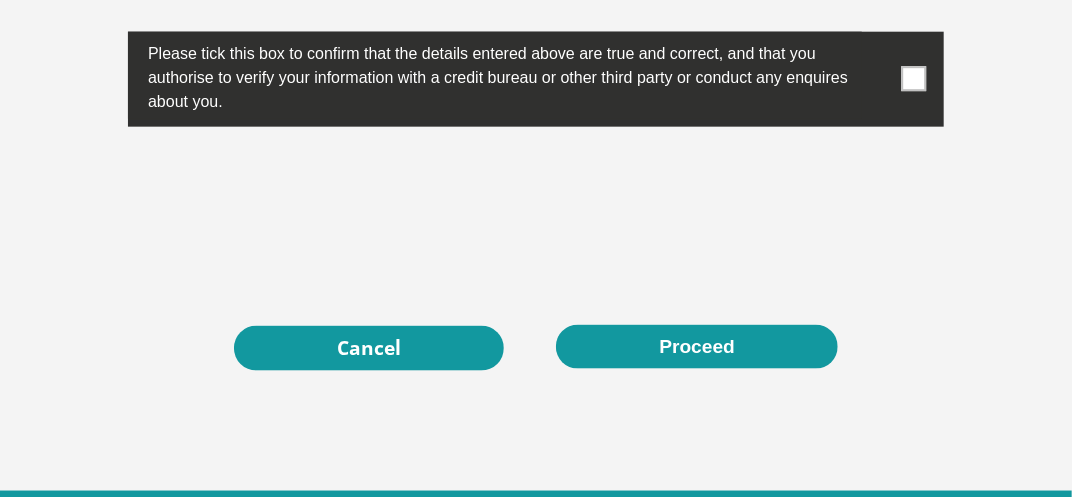 scroll, scrollTop: 6769, scrollLeft: 0, axis: vertical 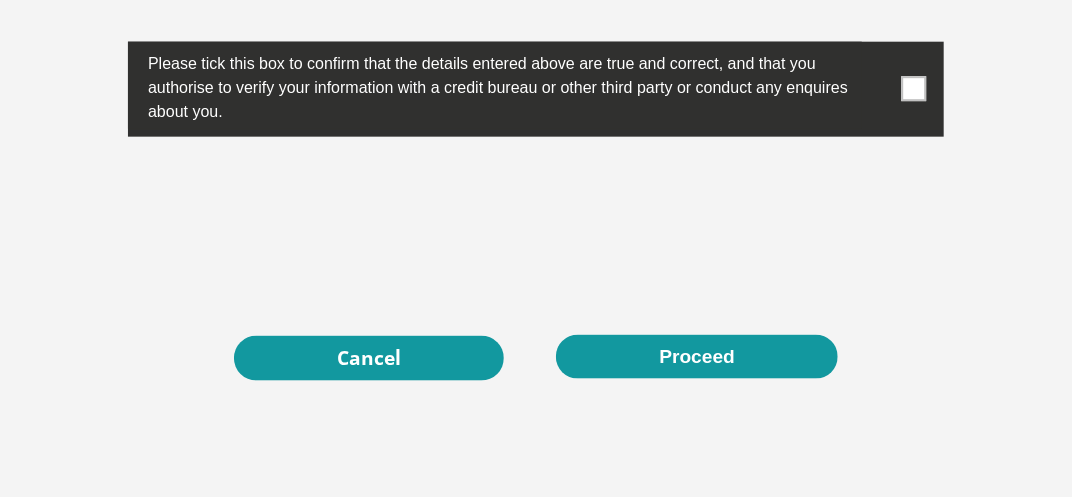click at bounding box center [914, 89] 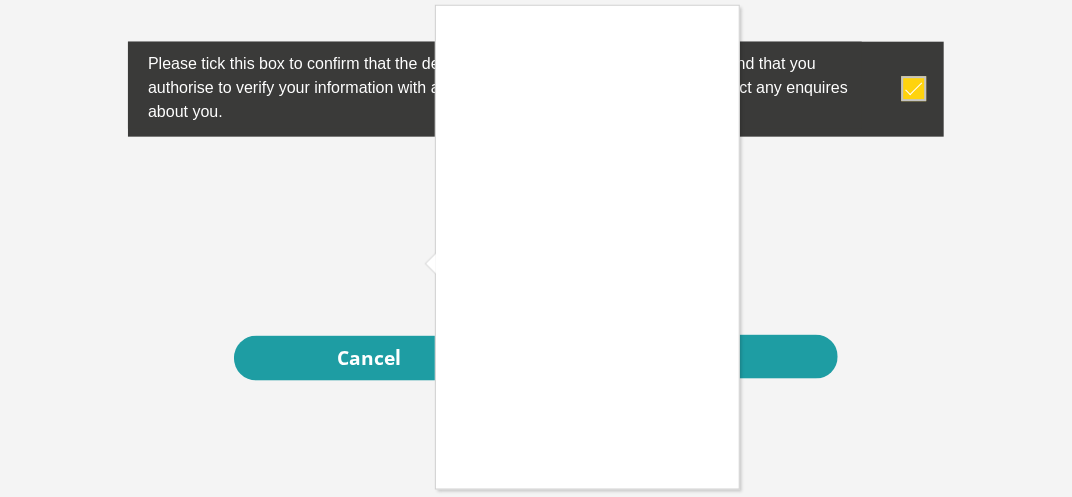 scroll, scrollTop: 3, scrollLeft: 0, axis: vertical 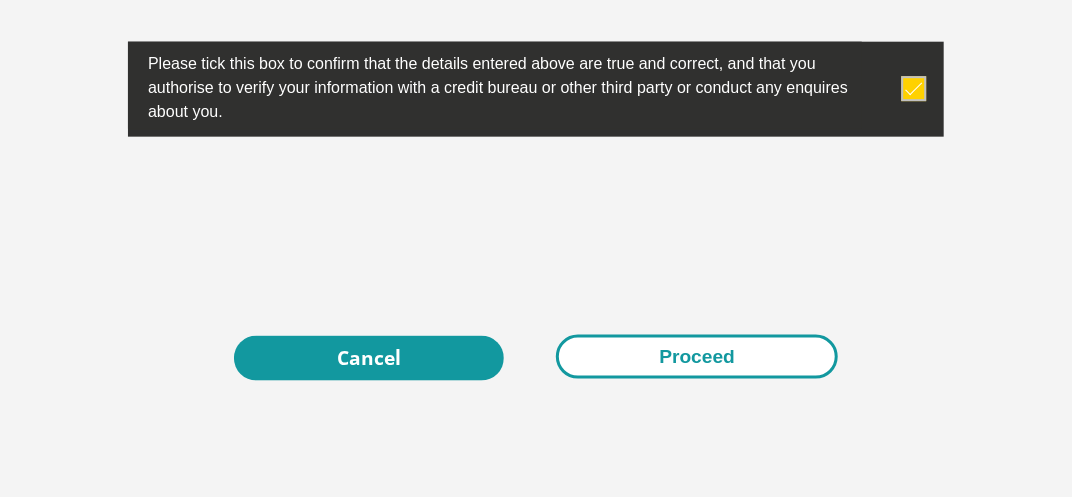 click on "Proceed" at bounding box center [697, 357] 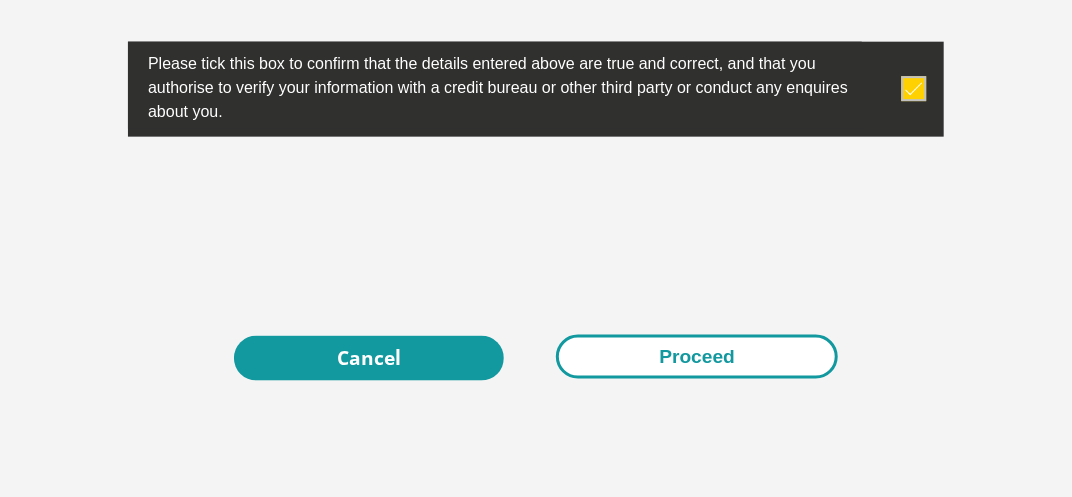 click on "Proceed" at bounding box center [697, 357] 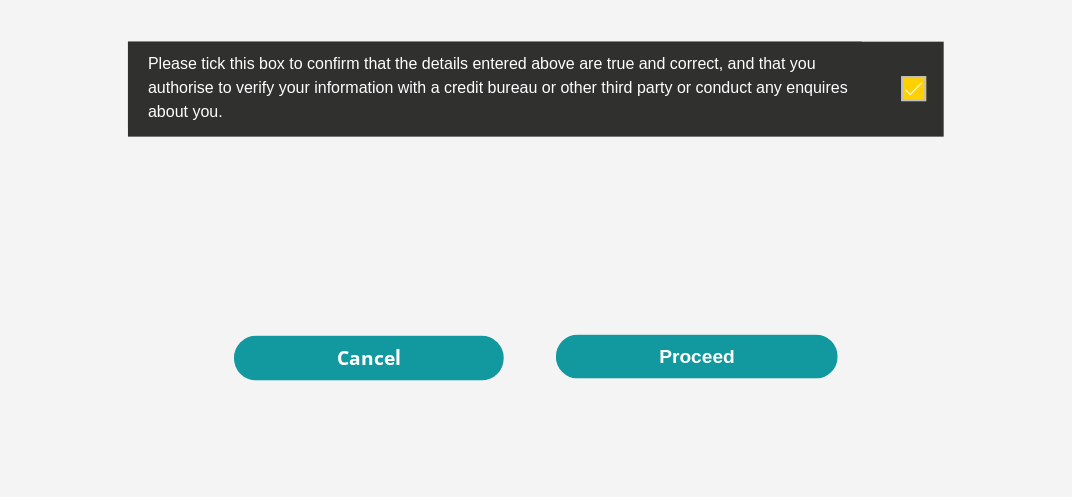 scroll, scrollTop: 6967, scrollLeft: 0, axis: vertical 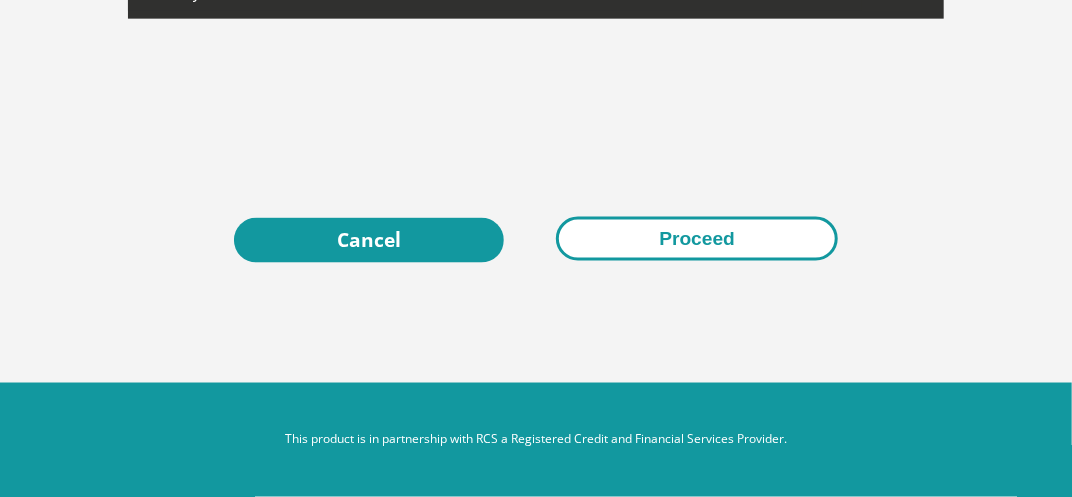 click on "Proceed" at bounding box center (697, 239) 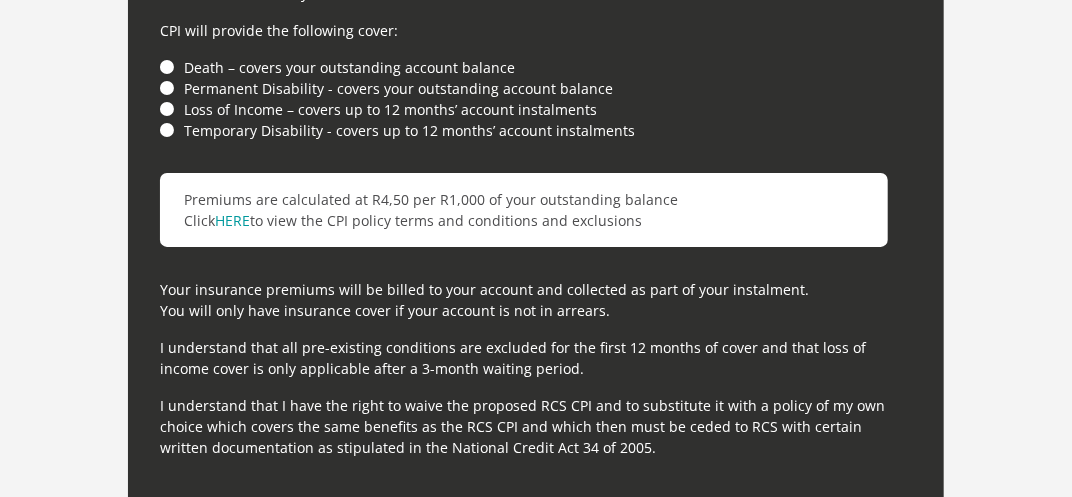 scroll, scrollTop: 5911, scrollLeft: 0, axis: vertical 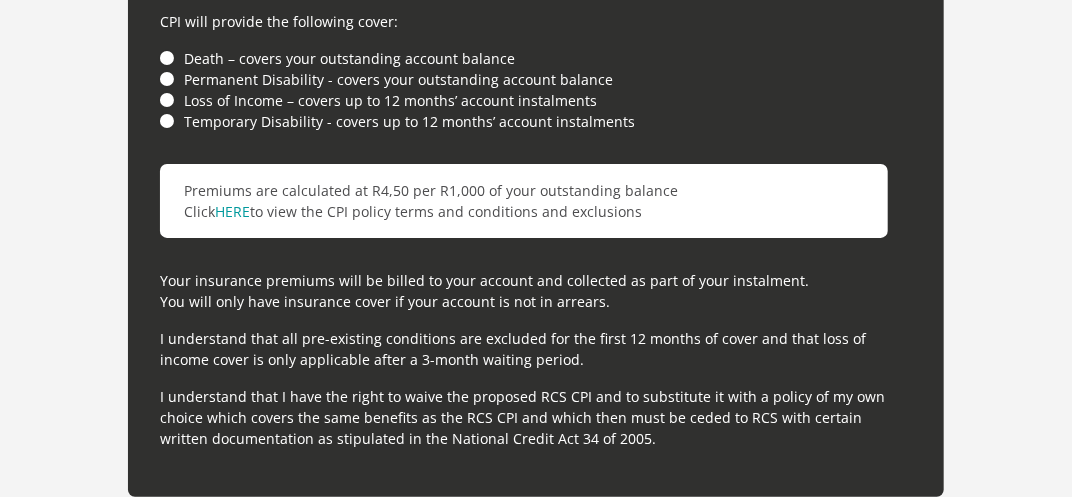 click on "Death – covers your outstanding account balance" at bounding box center (536, 58) 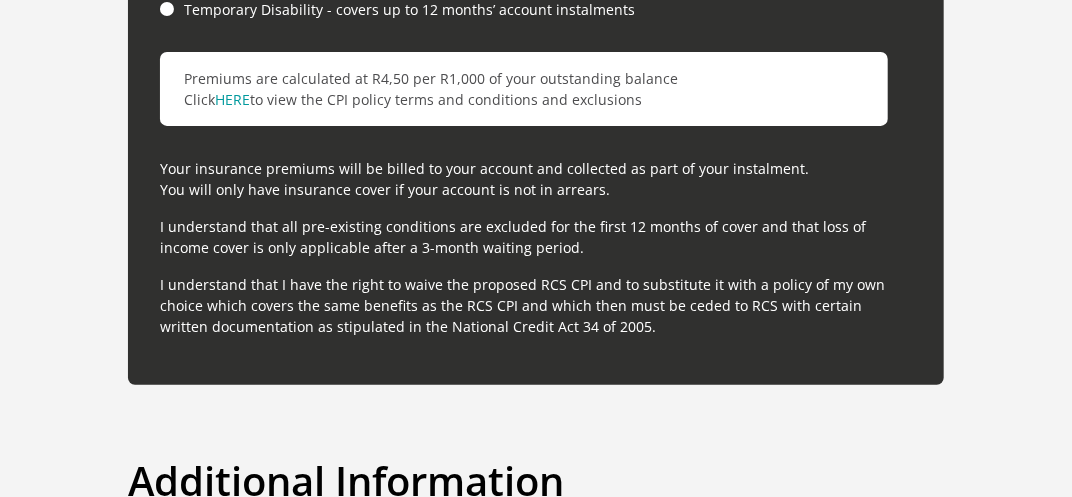 scroll, scrollTop: 6004, scrollLeft: 0, axis: vertical 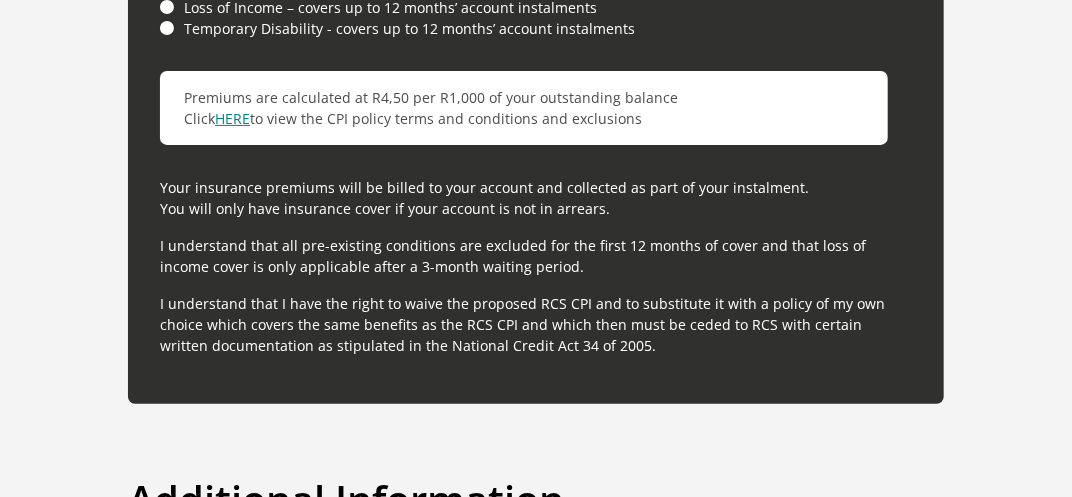 click on "HERE" at bounding box center [232, 118] 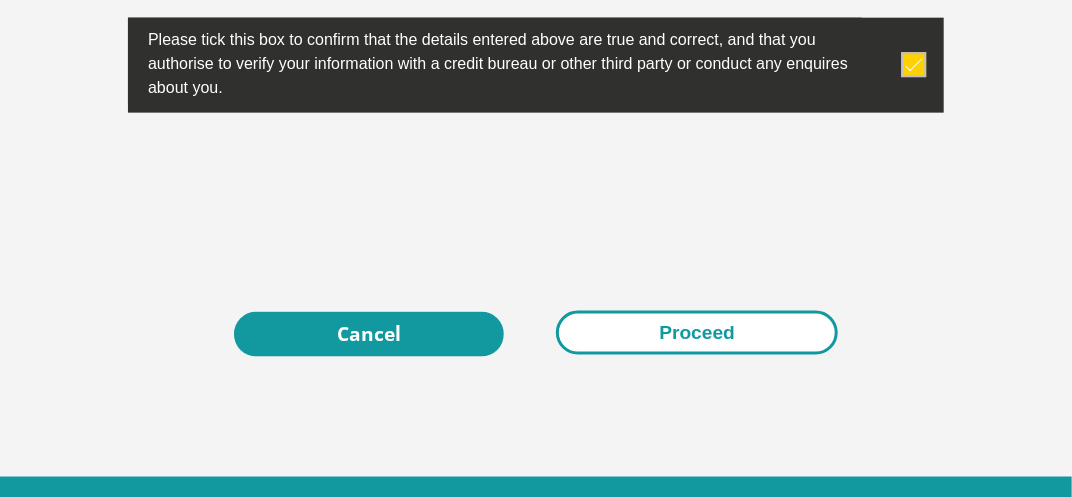 click on "Proceed" at bounding box center [697, 333] 